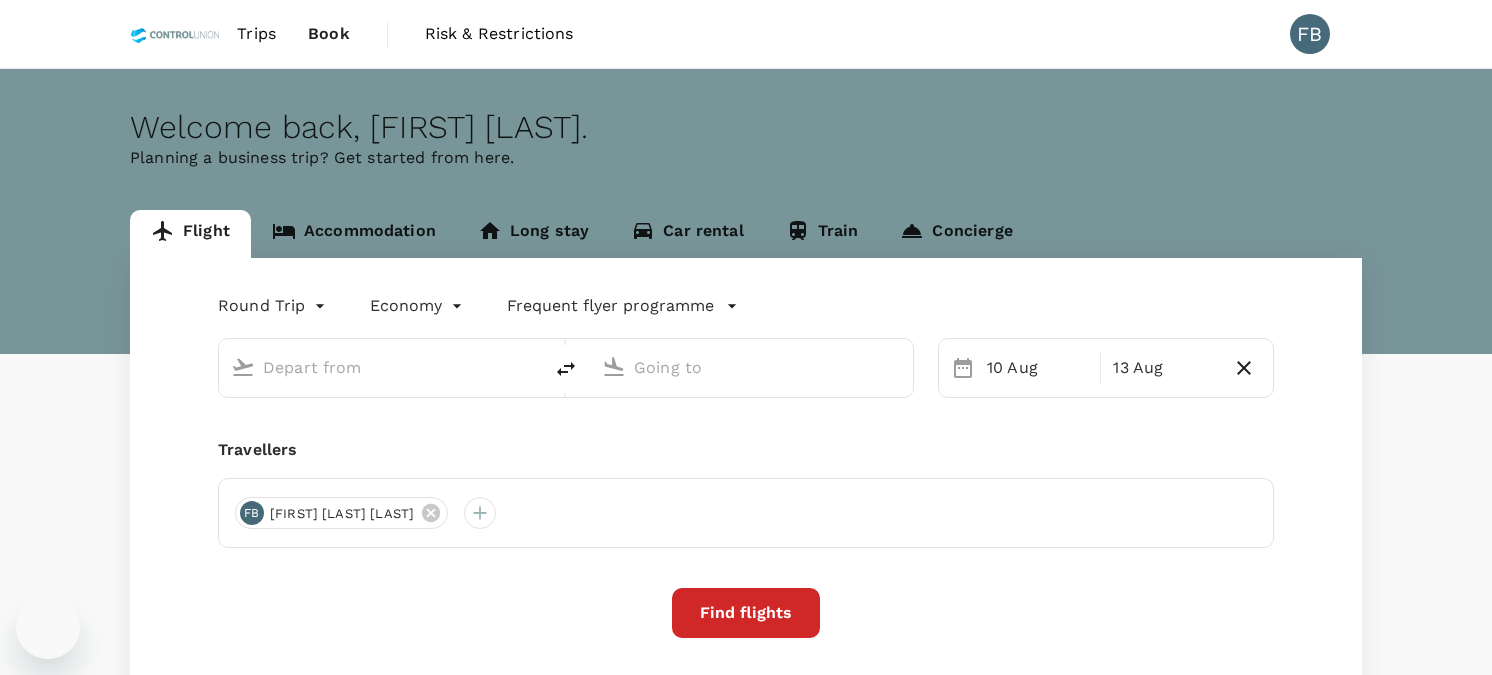 scroll, scrollTop: 0, scrollLeft: 0, axis: both 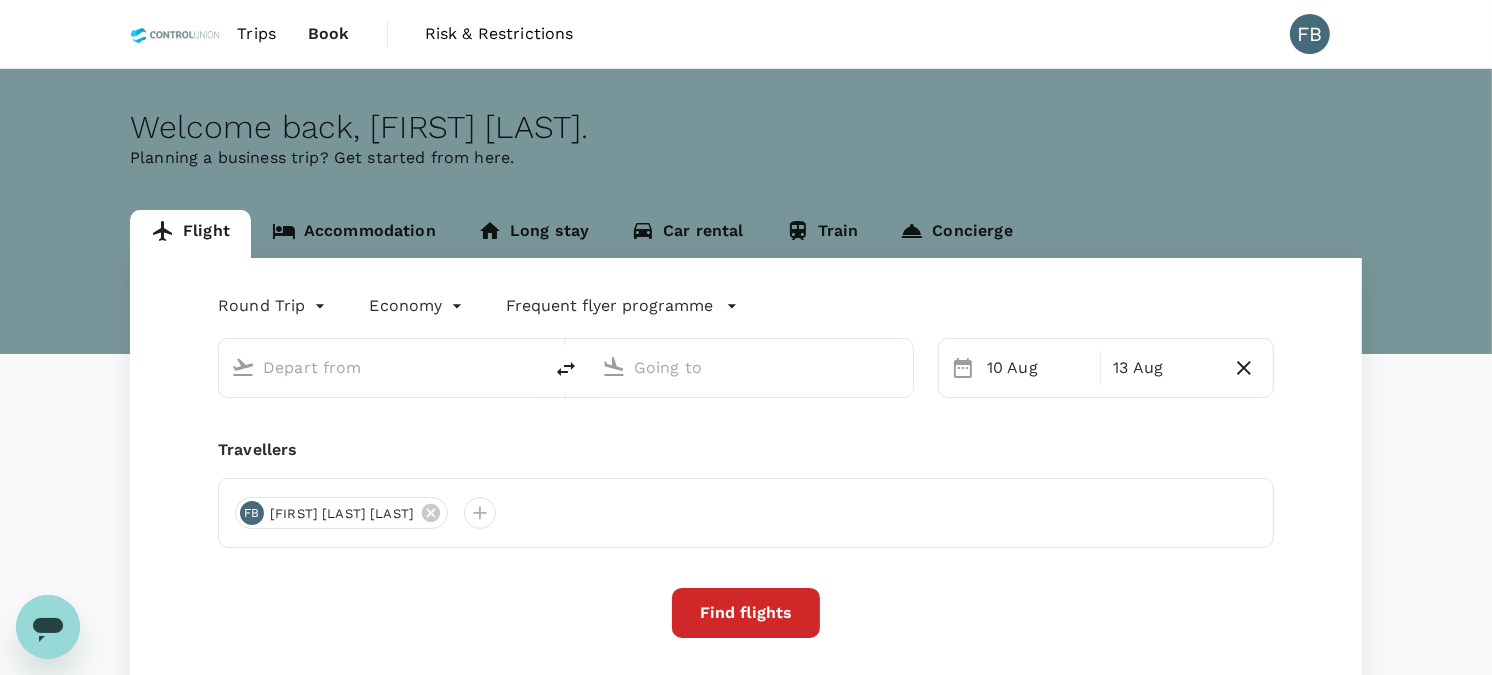 type on "Kuala Lumpur Intl (KUL)" 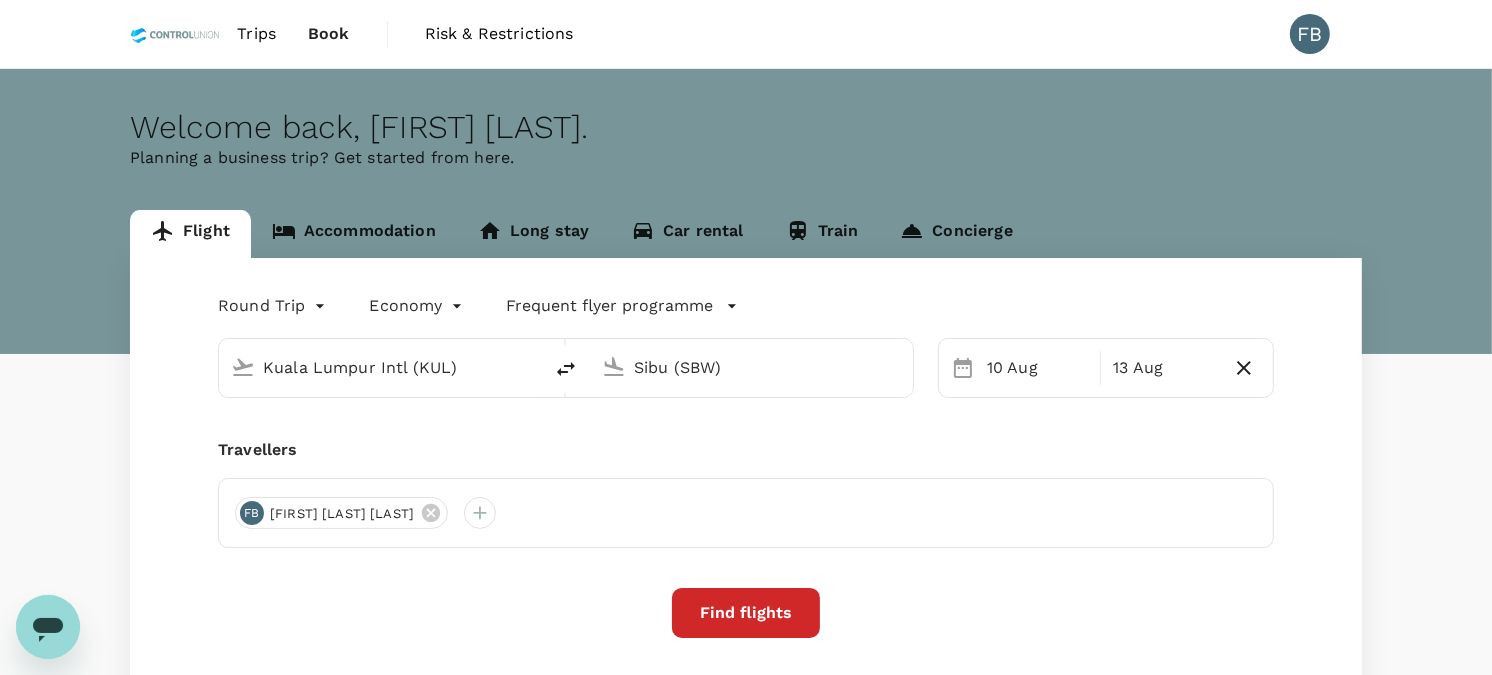 type 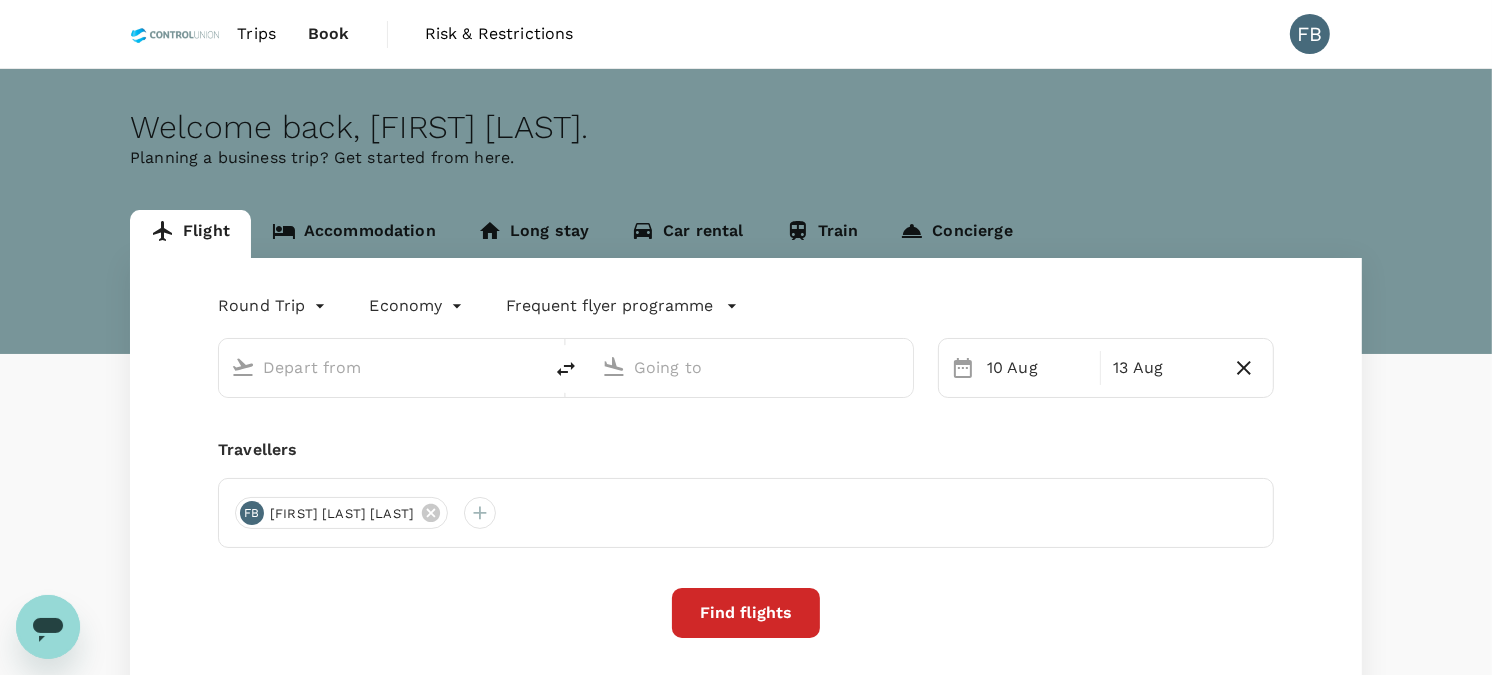 type on "Kuala Lumpur Intl (KUL)" 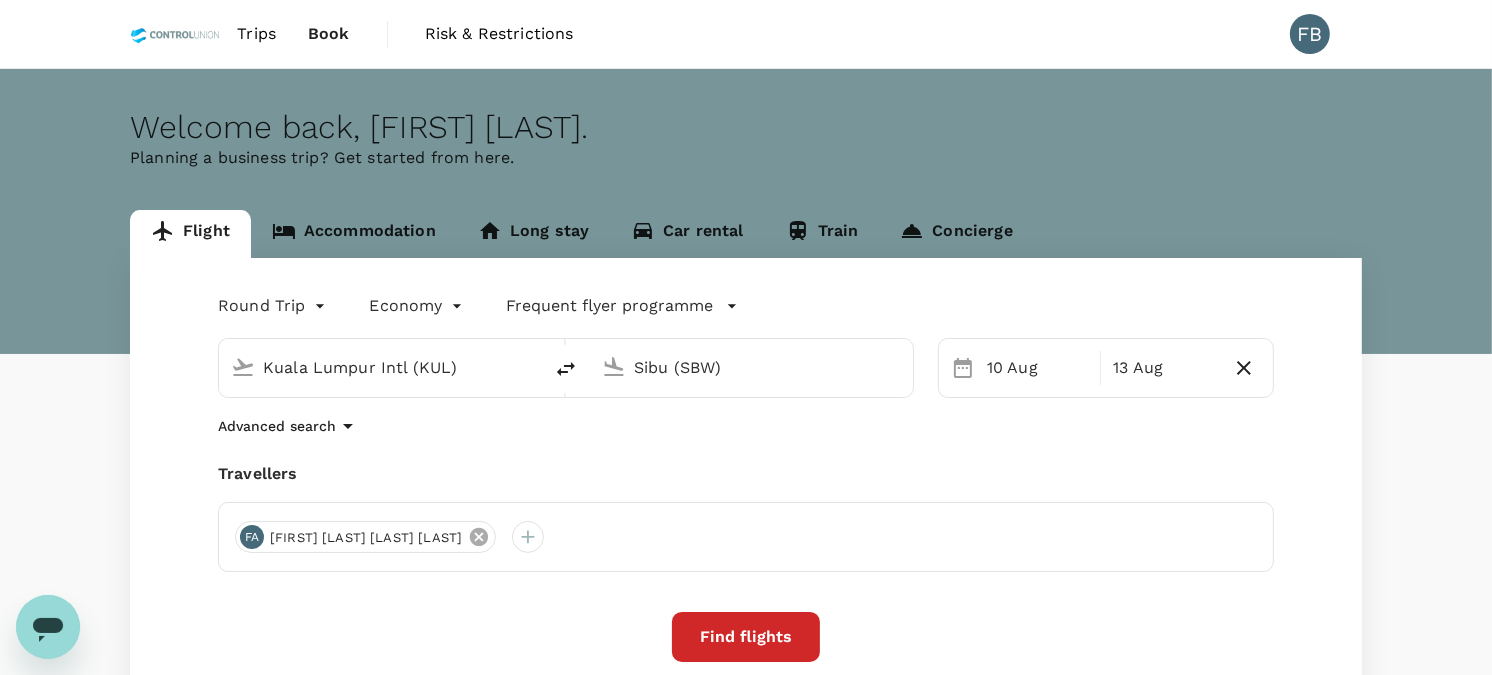 click 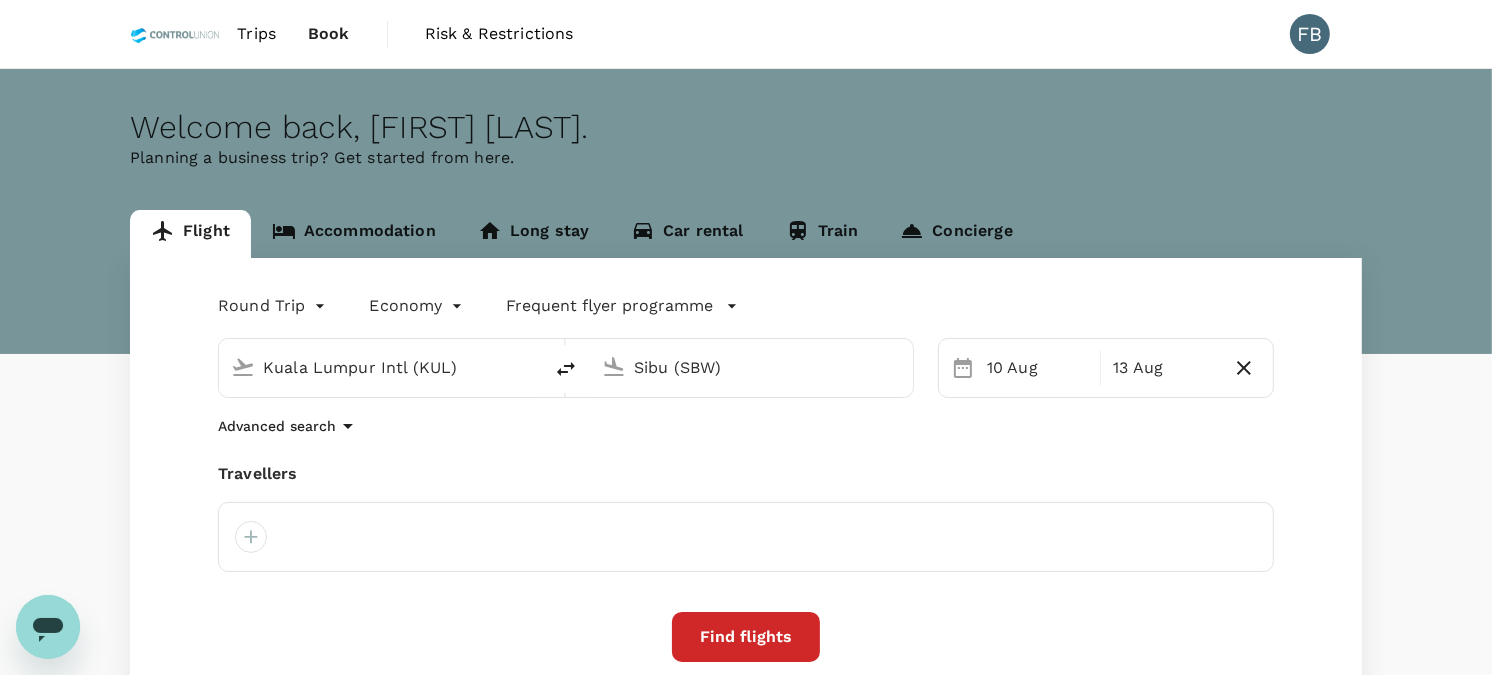 drag, startPoint x: 243, startPoint y: 531, endPoint x: 286, endPoint y: 522, distance: 43.931767 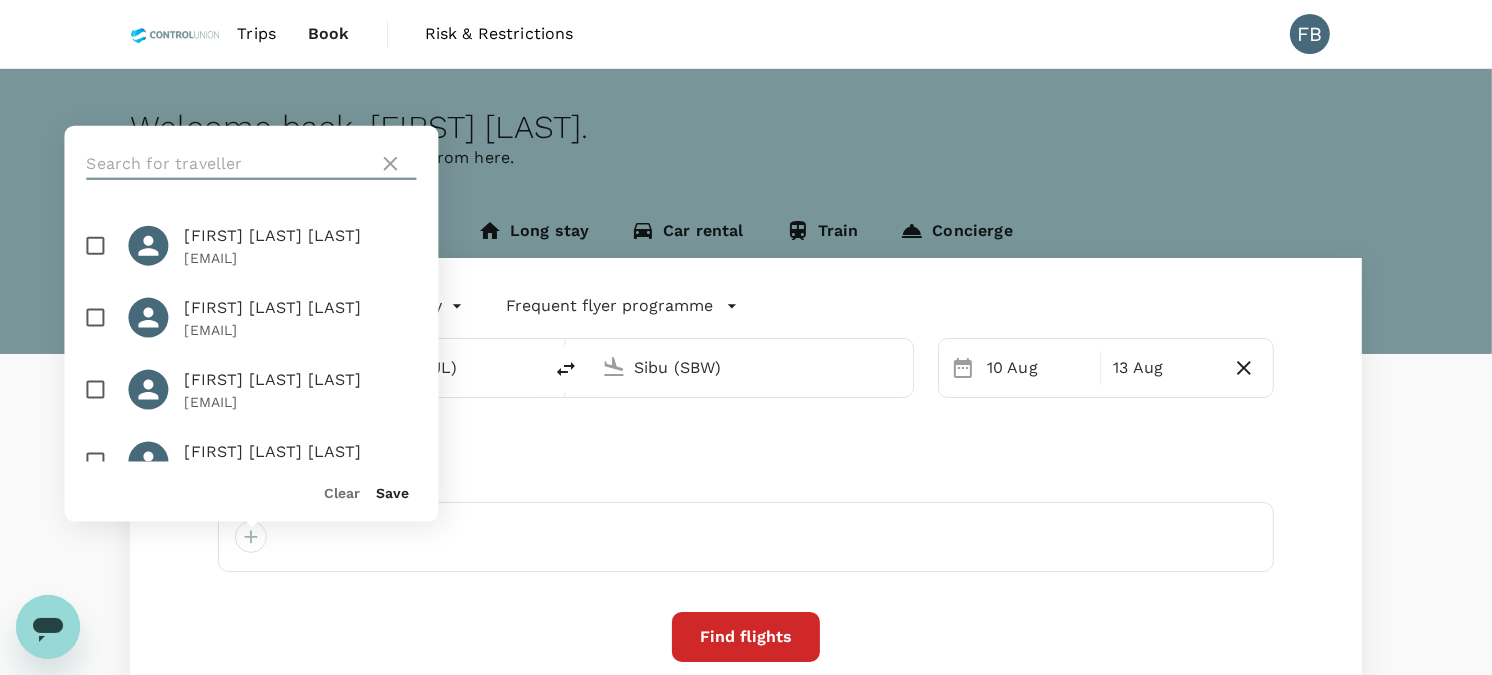 click at bounding box center (228, 164) 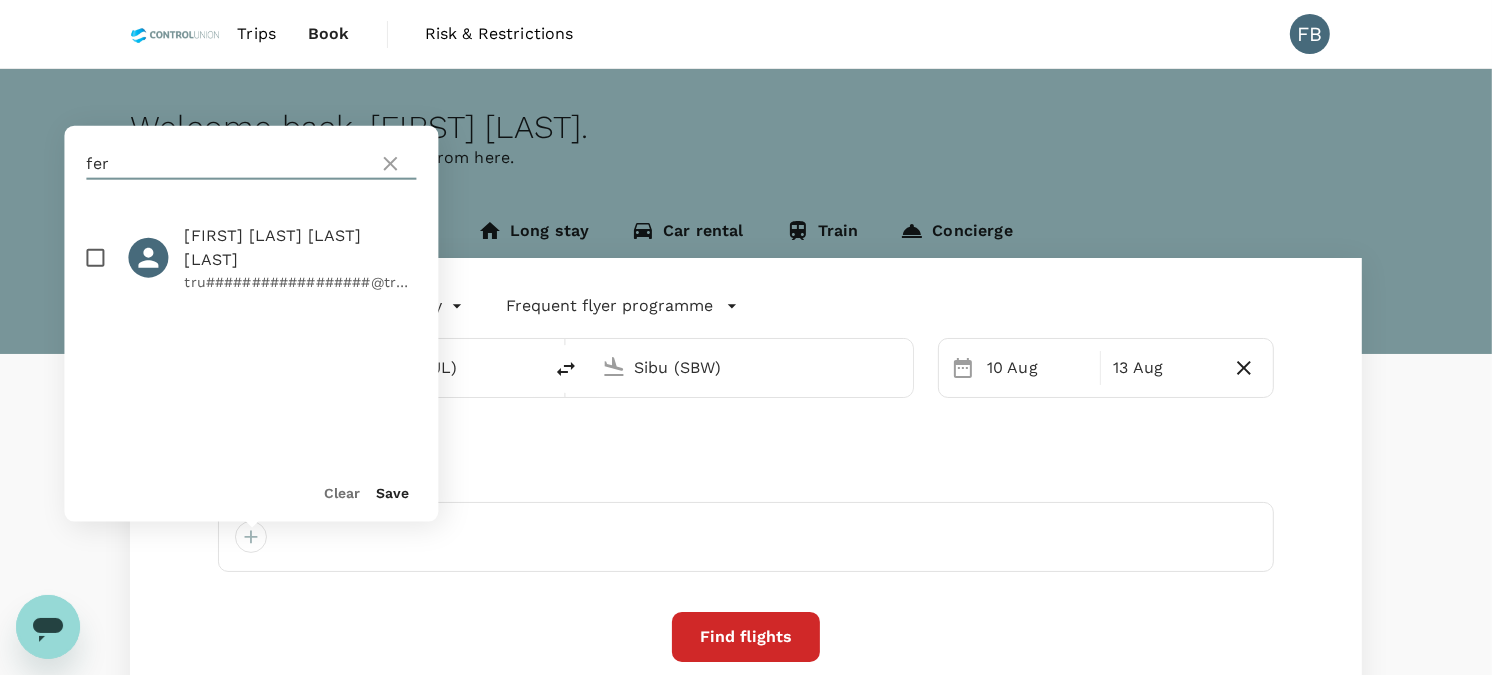 type on "fer" 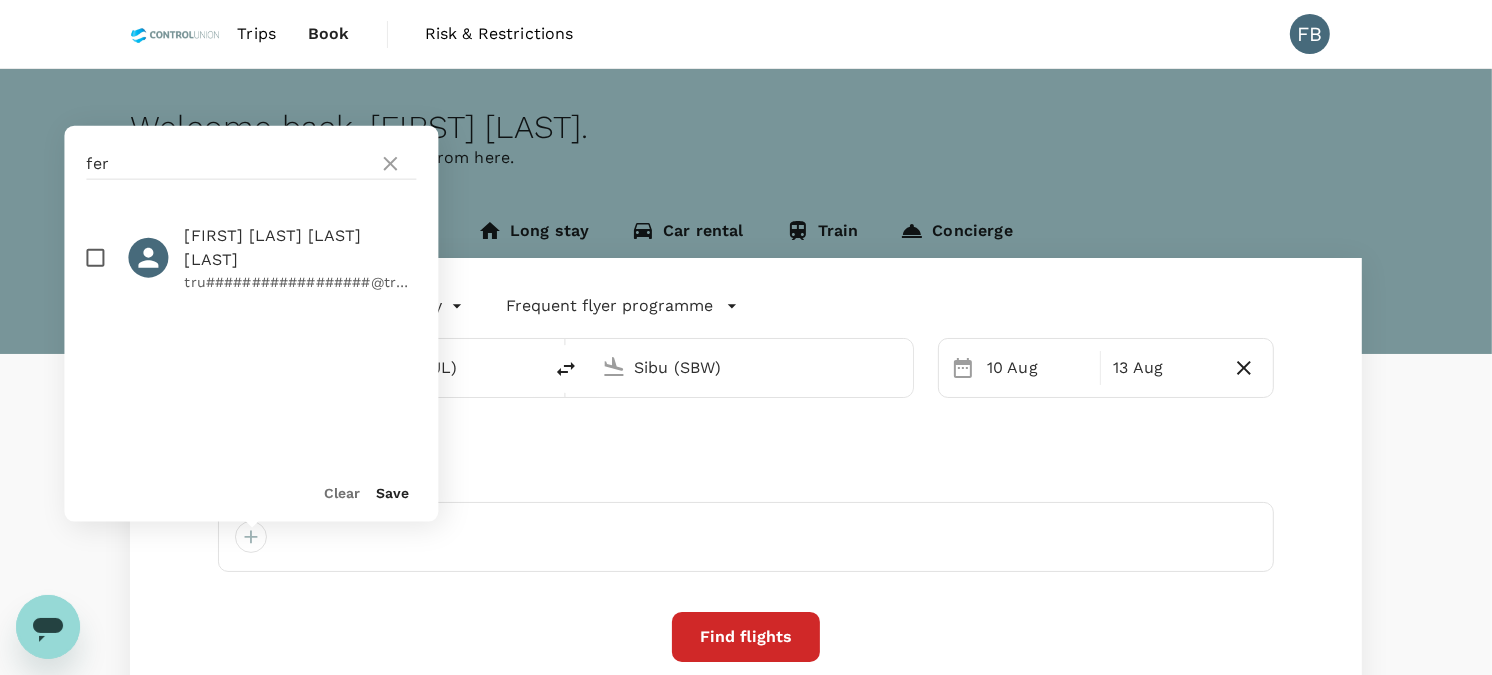 click at bounding box center [95, 258] 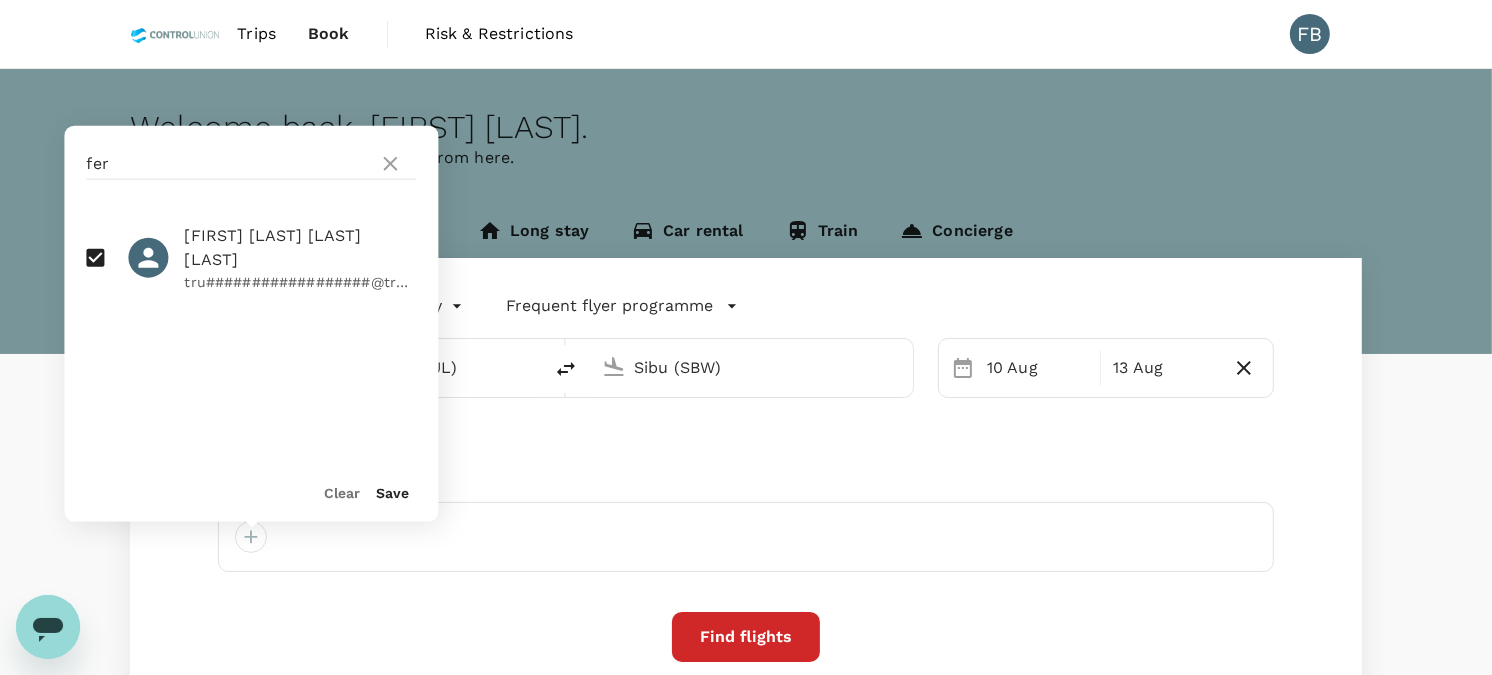 click on "Save" at bounding box center [392, 493] 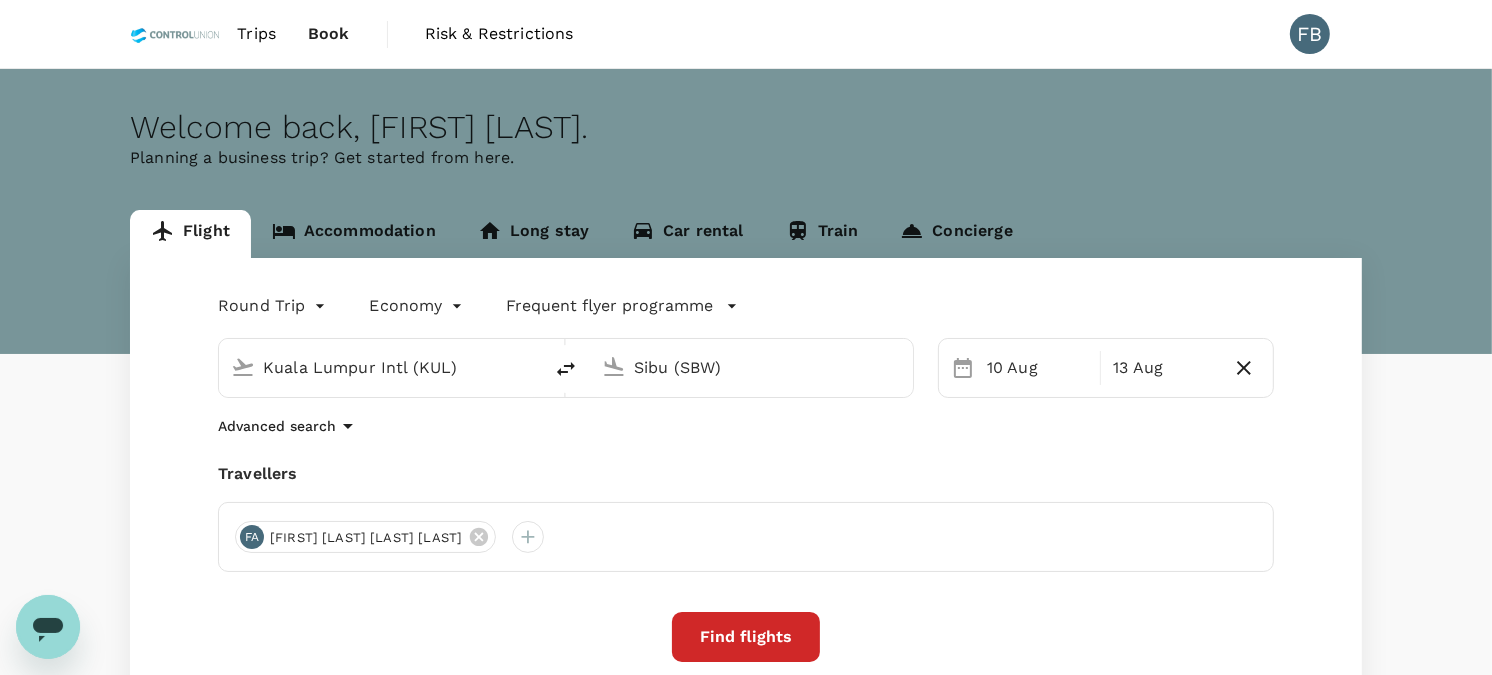 click on "Sibu (SBW)" at bounding box center (752, 367) 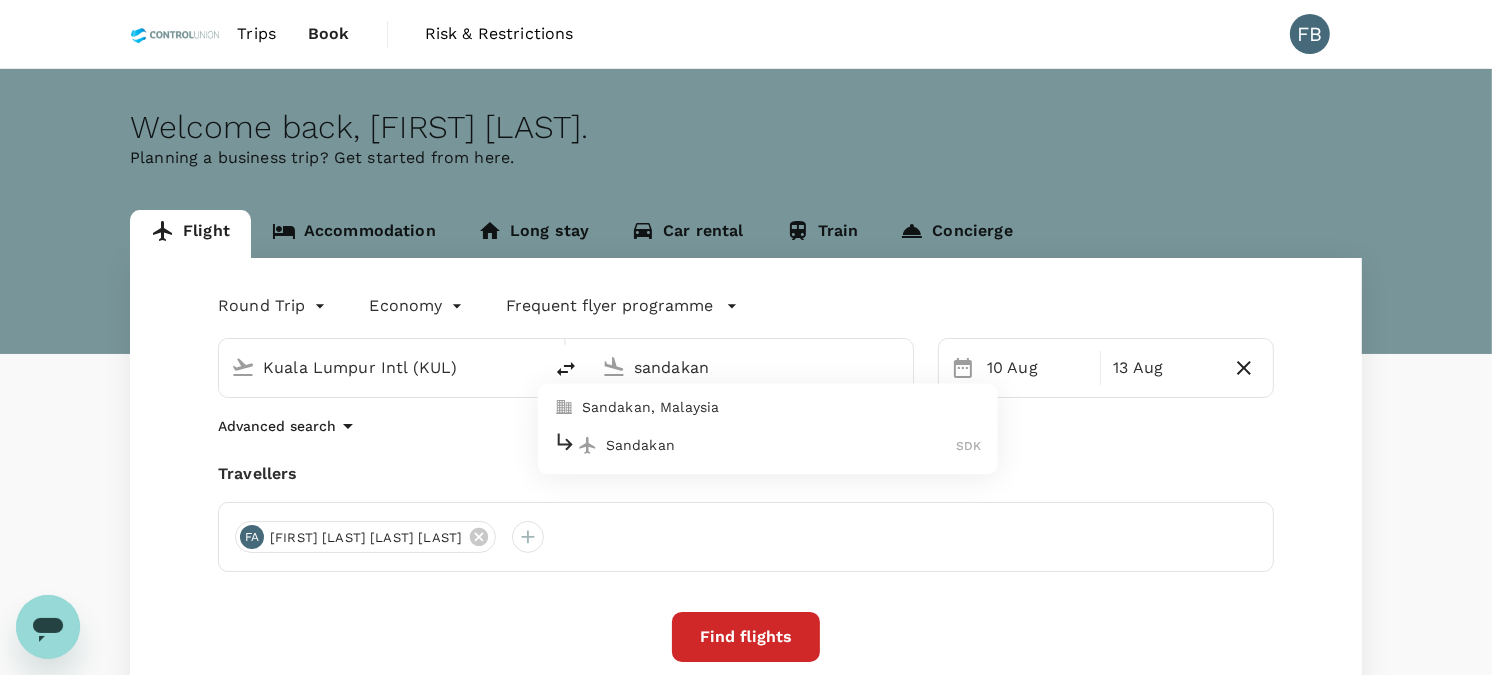 click on "Sandakan" at bounding box center [781, 445] 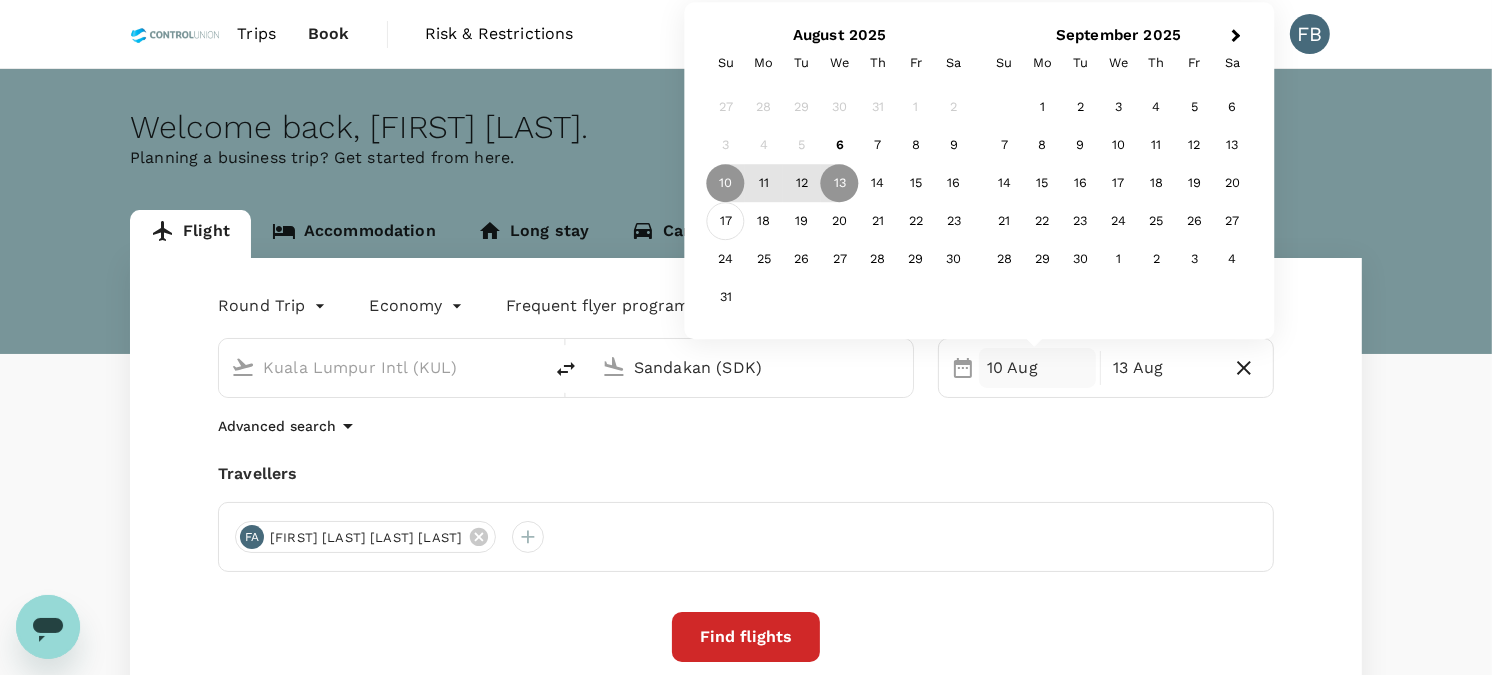 type on "Sandakan (SDK)" 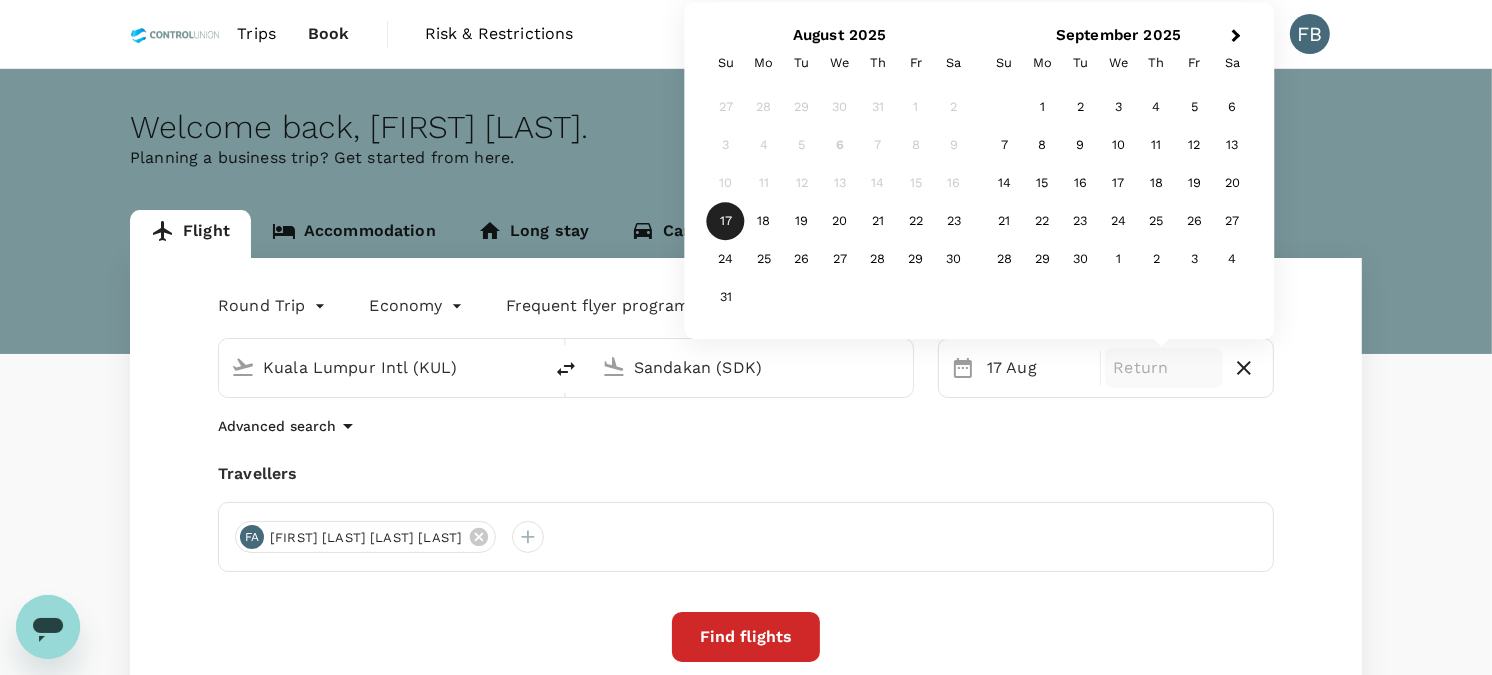 click at bounding box center [1244, 368] 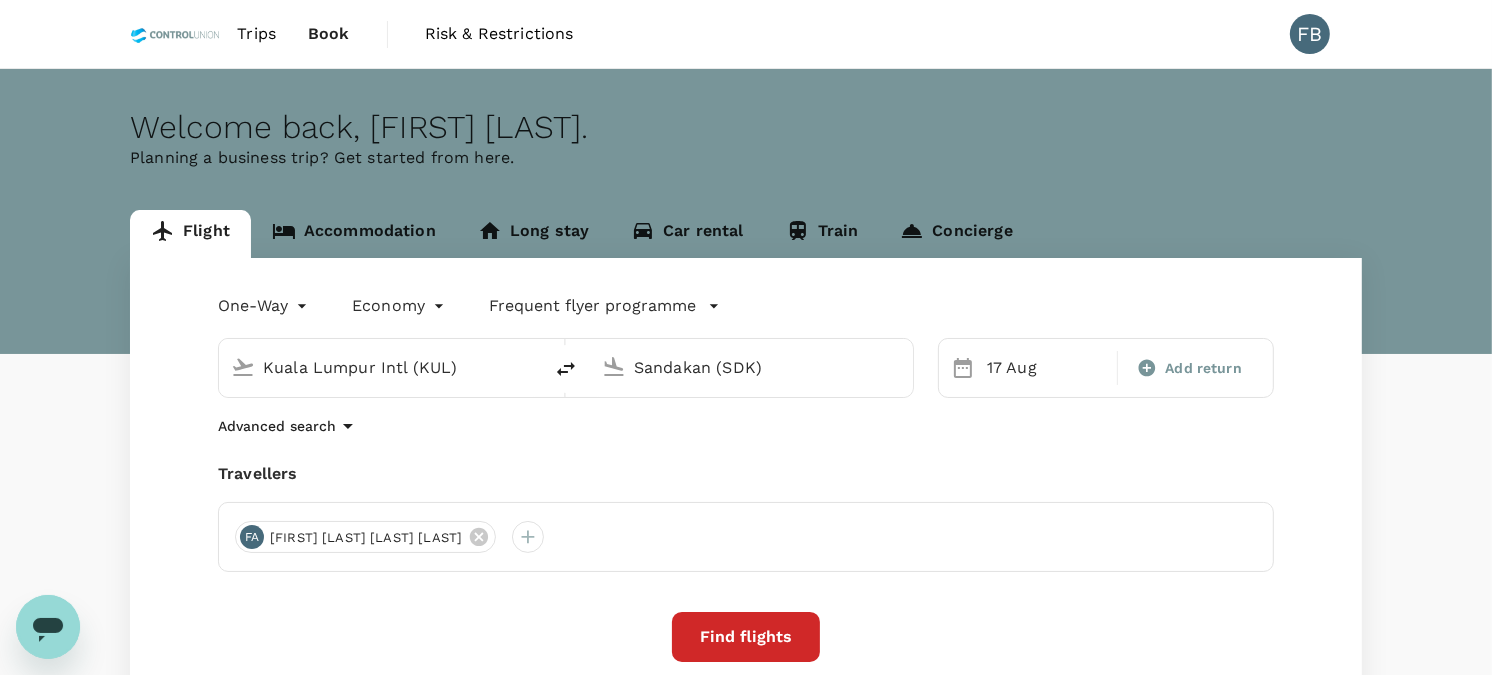 click on "Find flights" at bounding box center [746, 637] 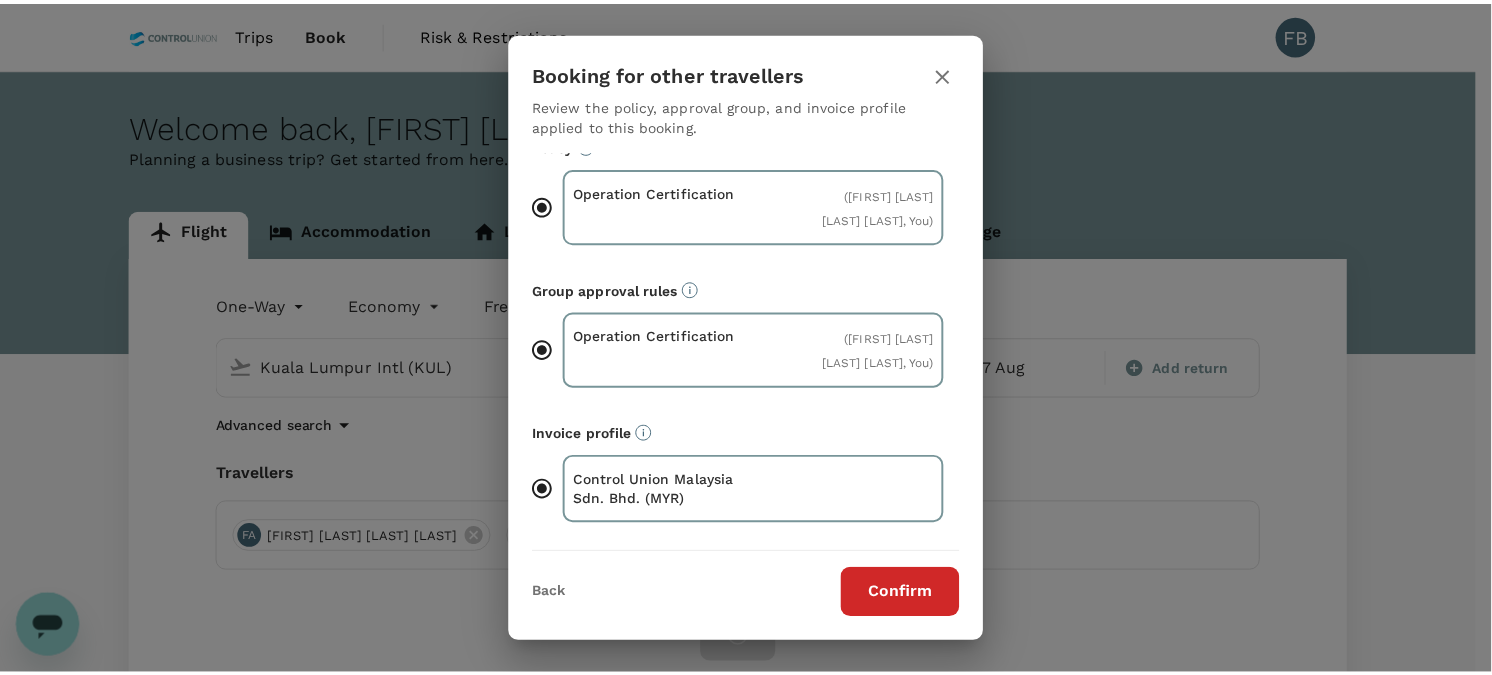 scroll, scrollTop: 64, scrollLeft: 0, axis: vertical 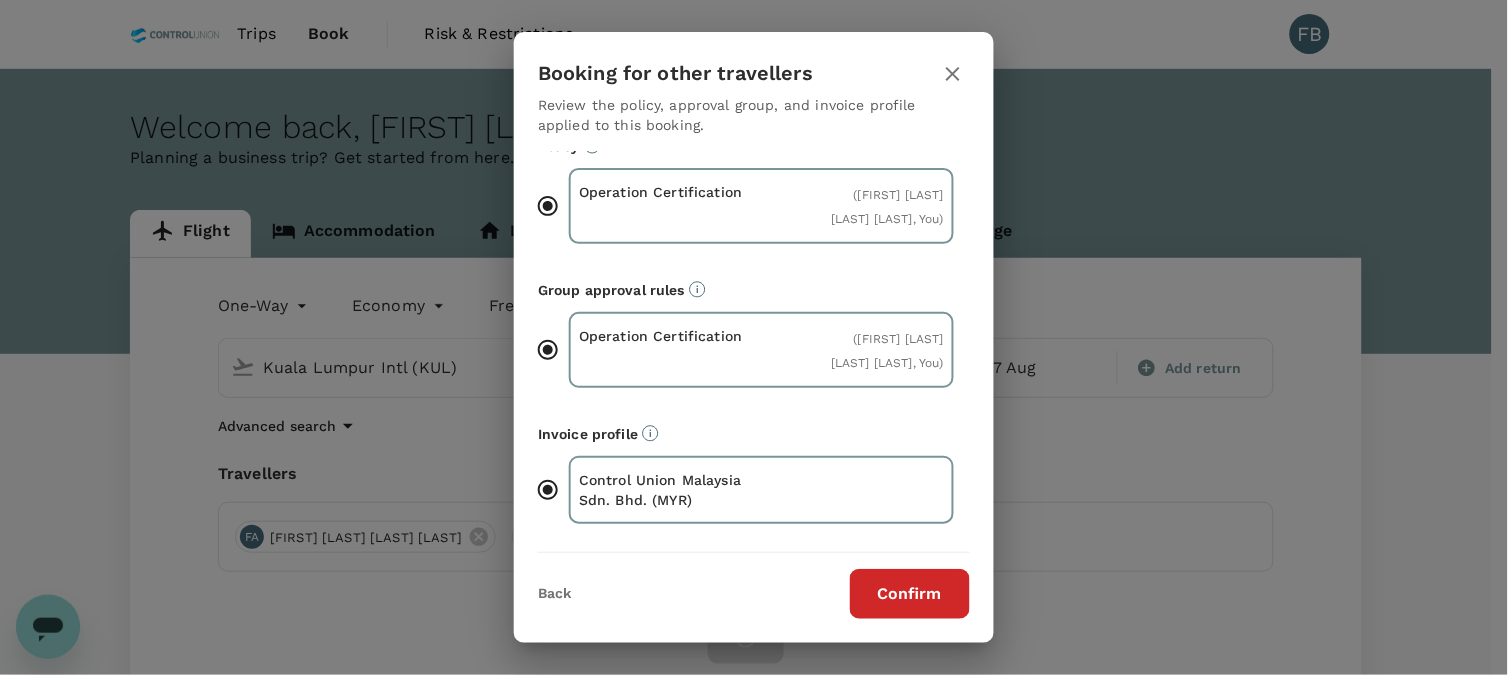click on "Confirm" at bounding box center [910, 594] 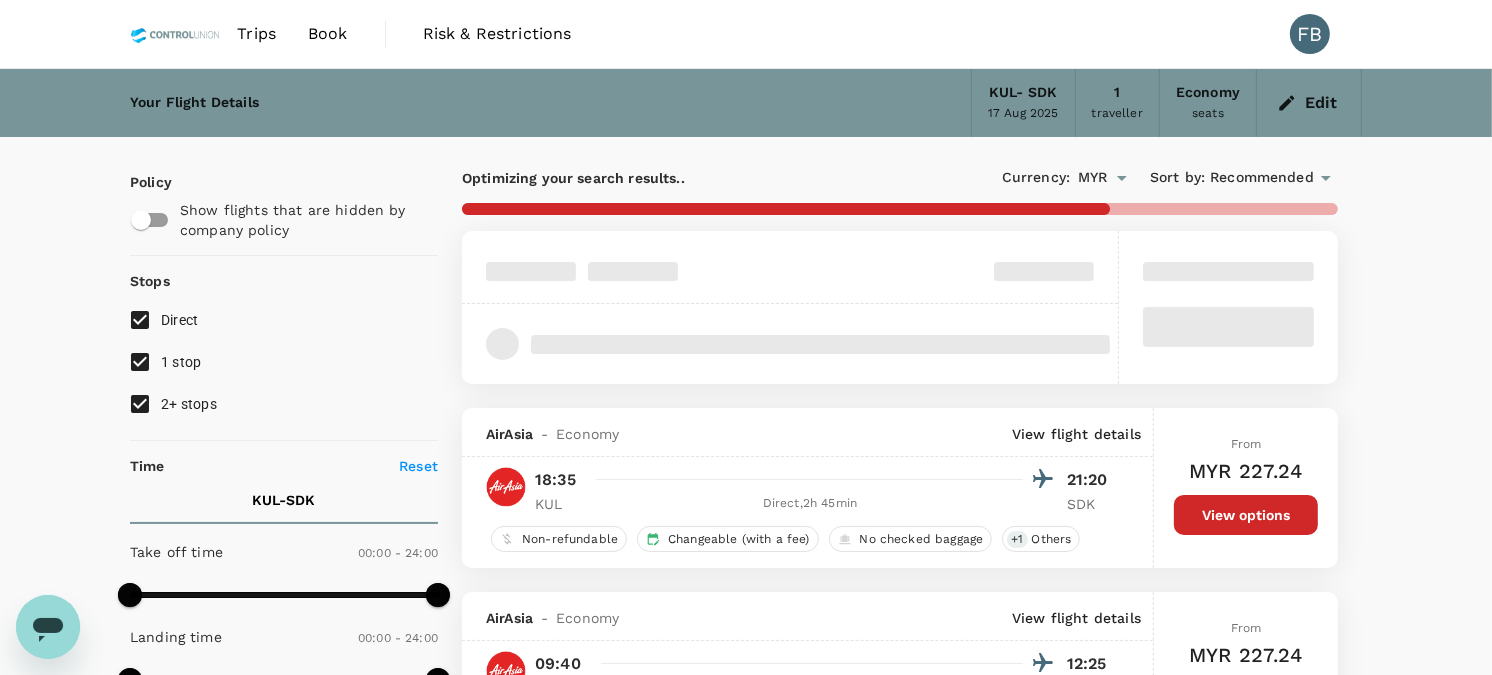 type on "MYR" 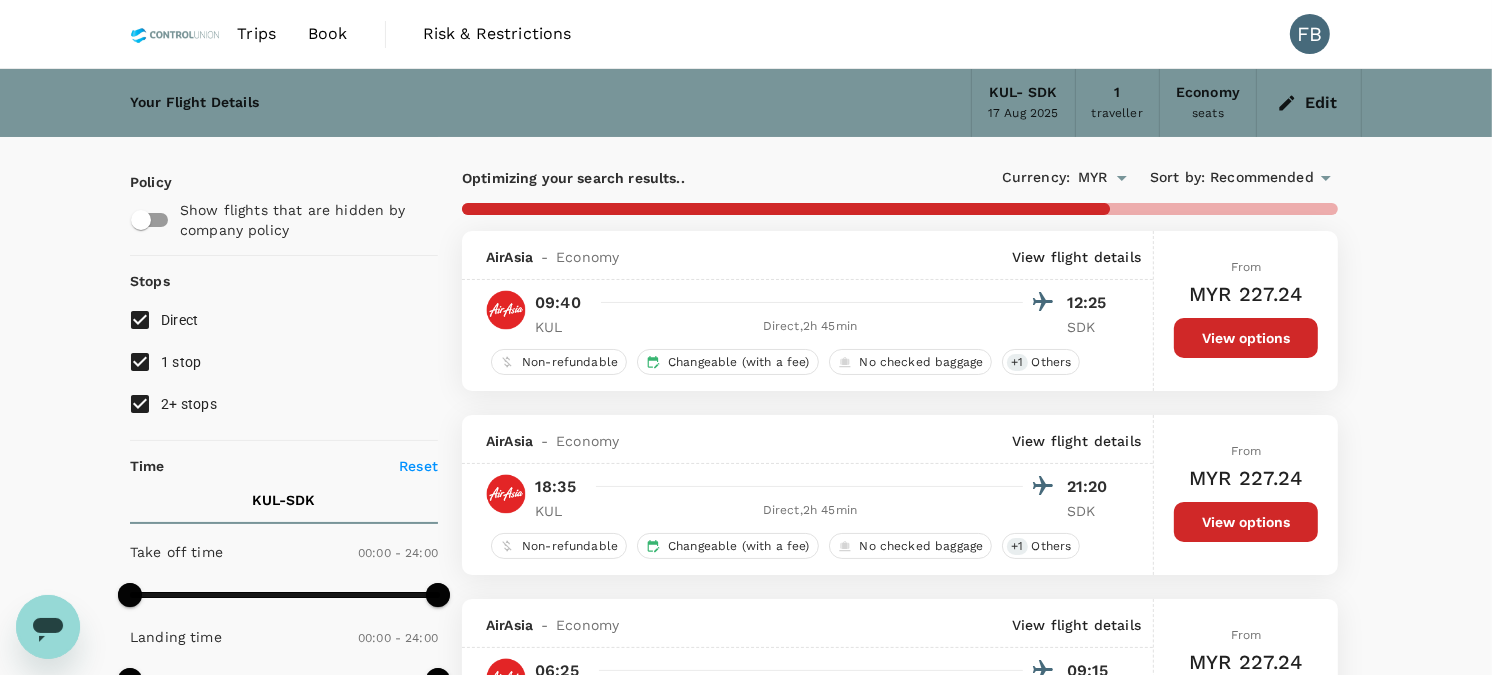 type on "1045" 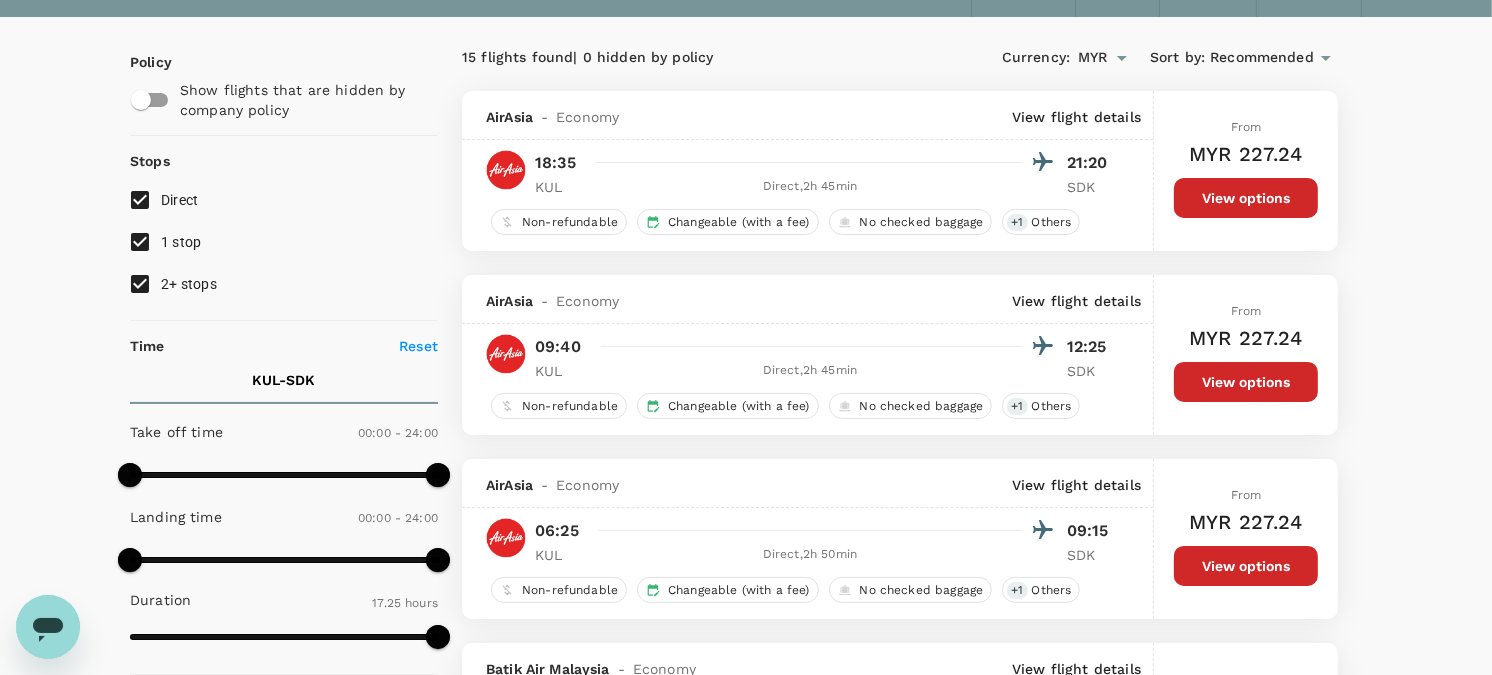 scroll, scrollTop: 222, scrollLeft: 0, axis: vertical 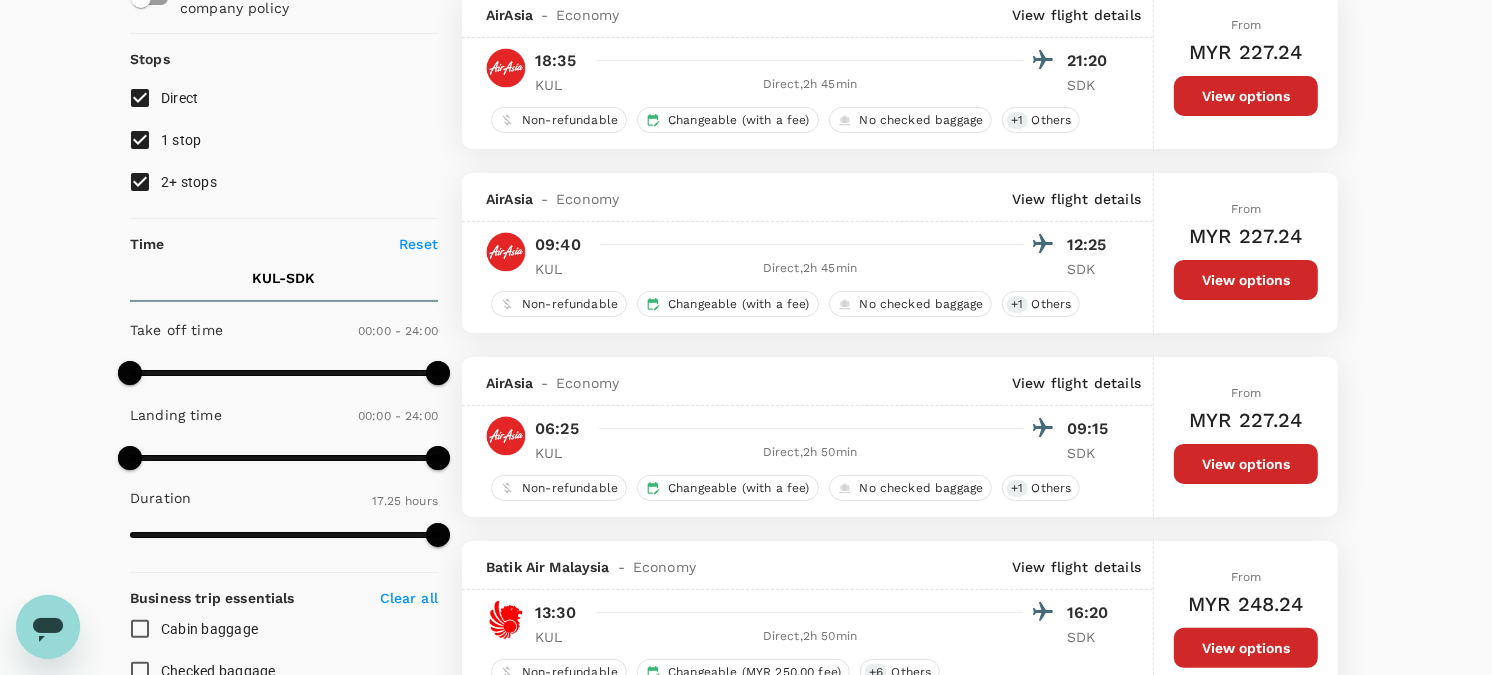 click on "2+ stops" at bounding box center (140, 182) 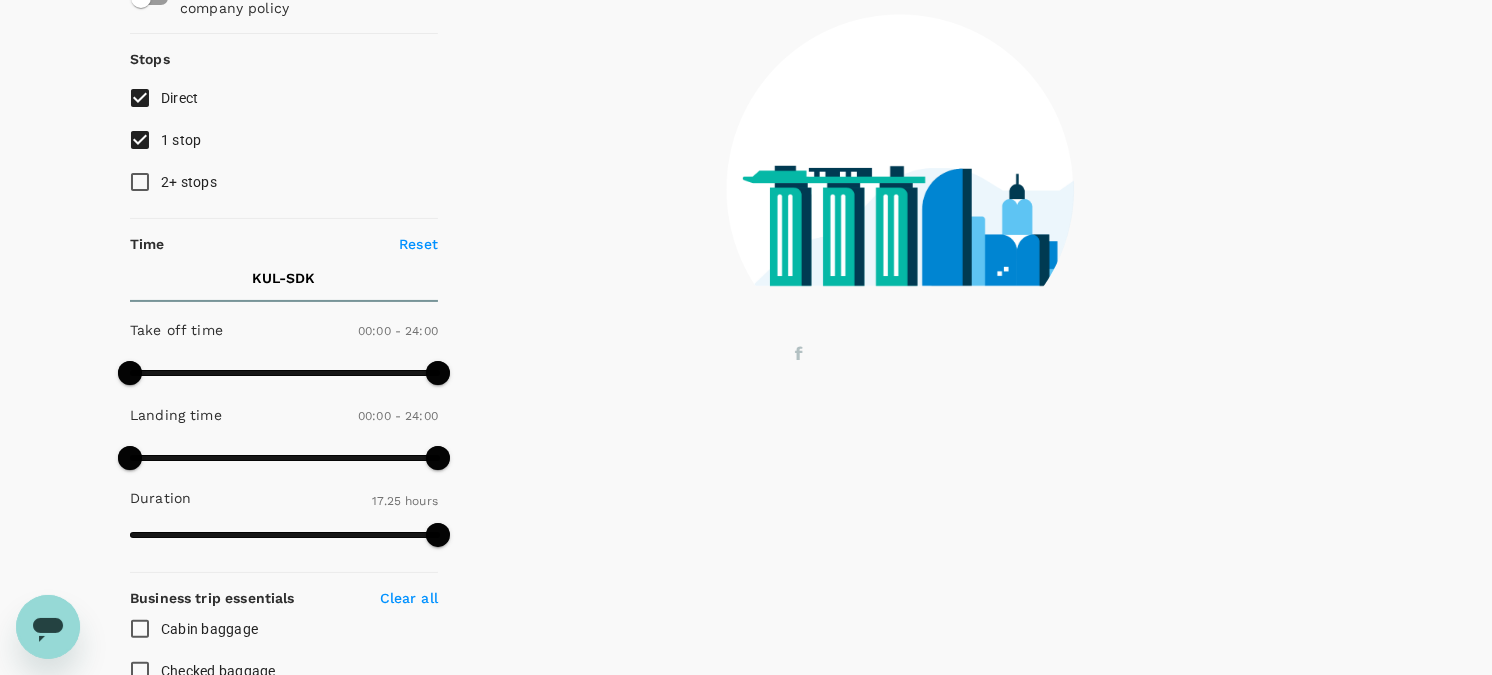 click on "1 stop" at bounding box center [140, 140] 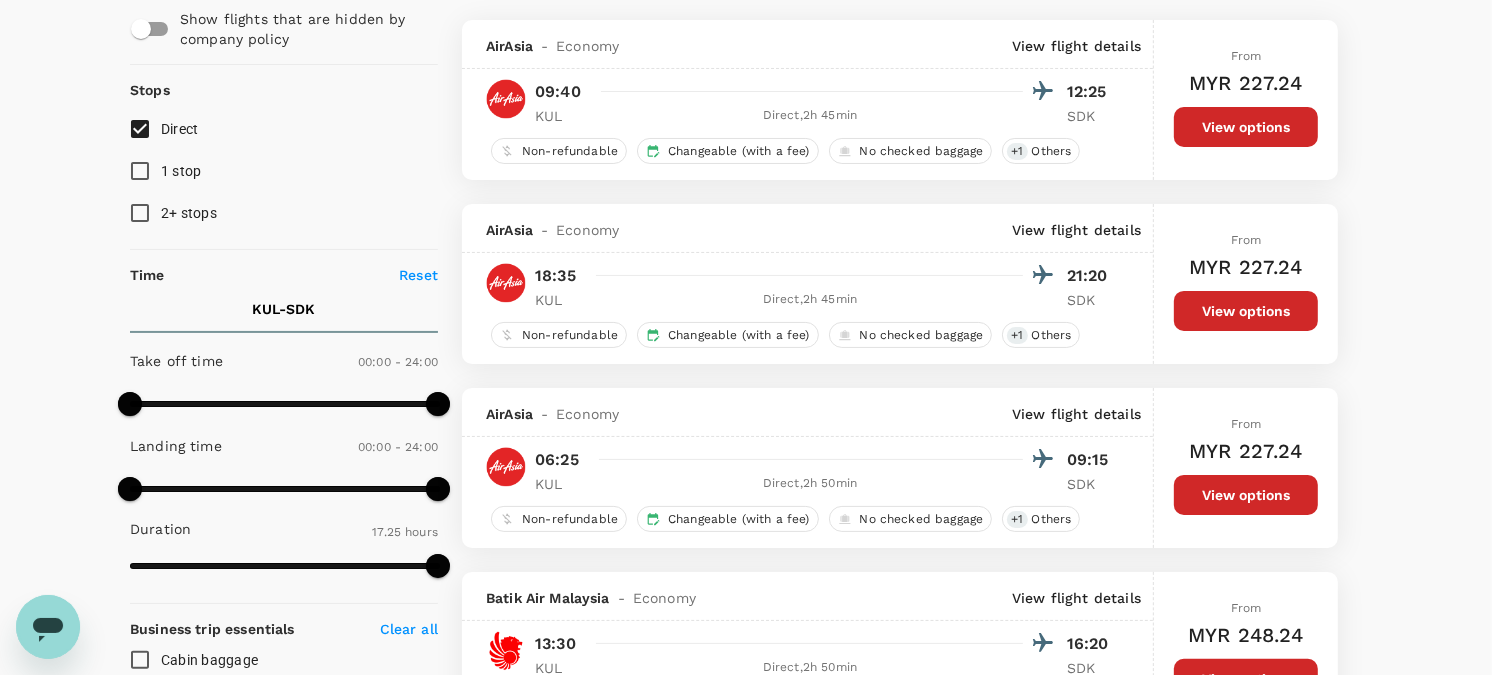 scroll, scrollTop: 0, scrollLeft: 0, axis: both 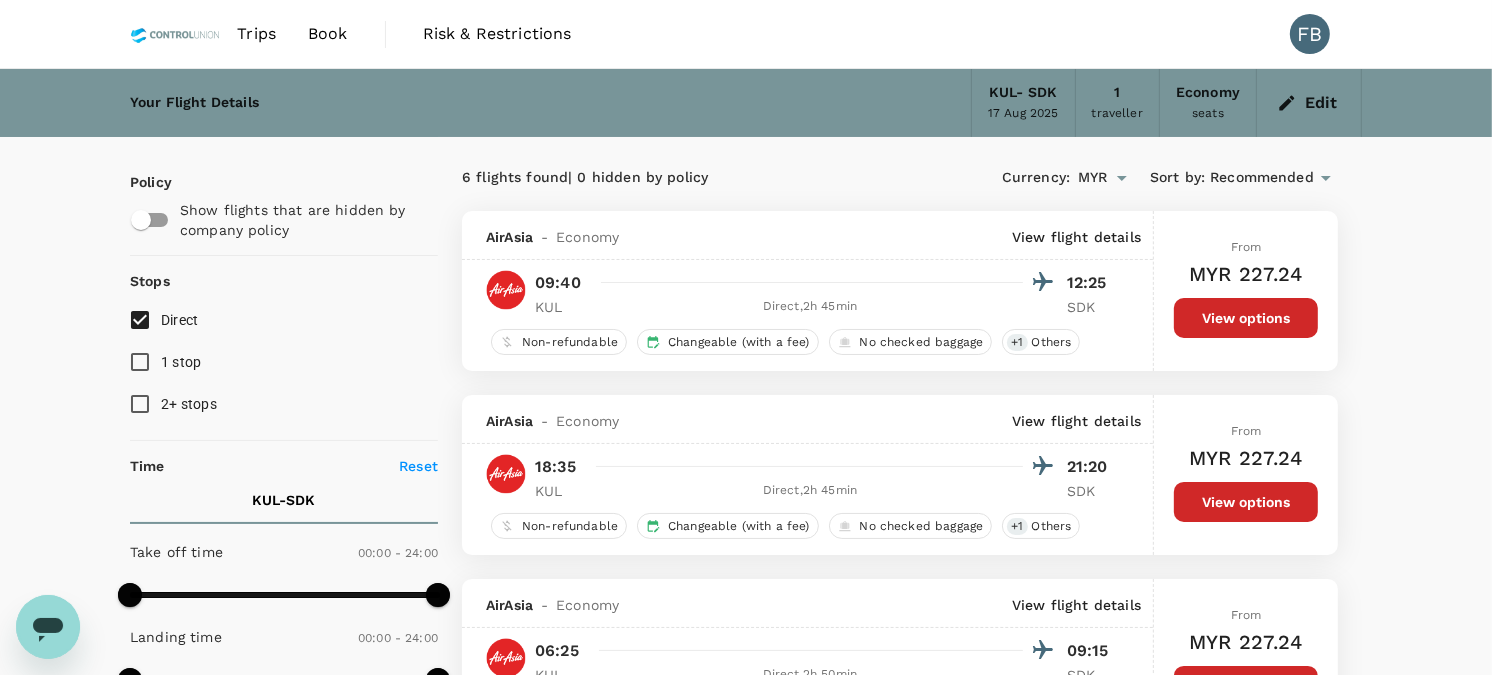 click on "6 flights found | 0 hidden by policy" at bounding box center [681, 178] 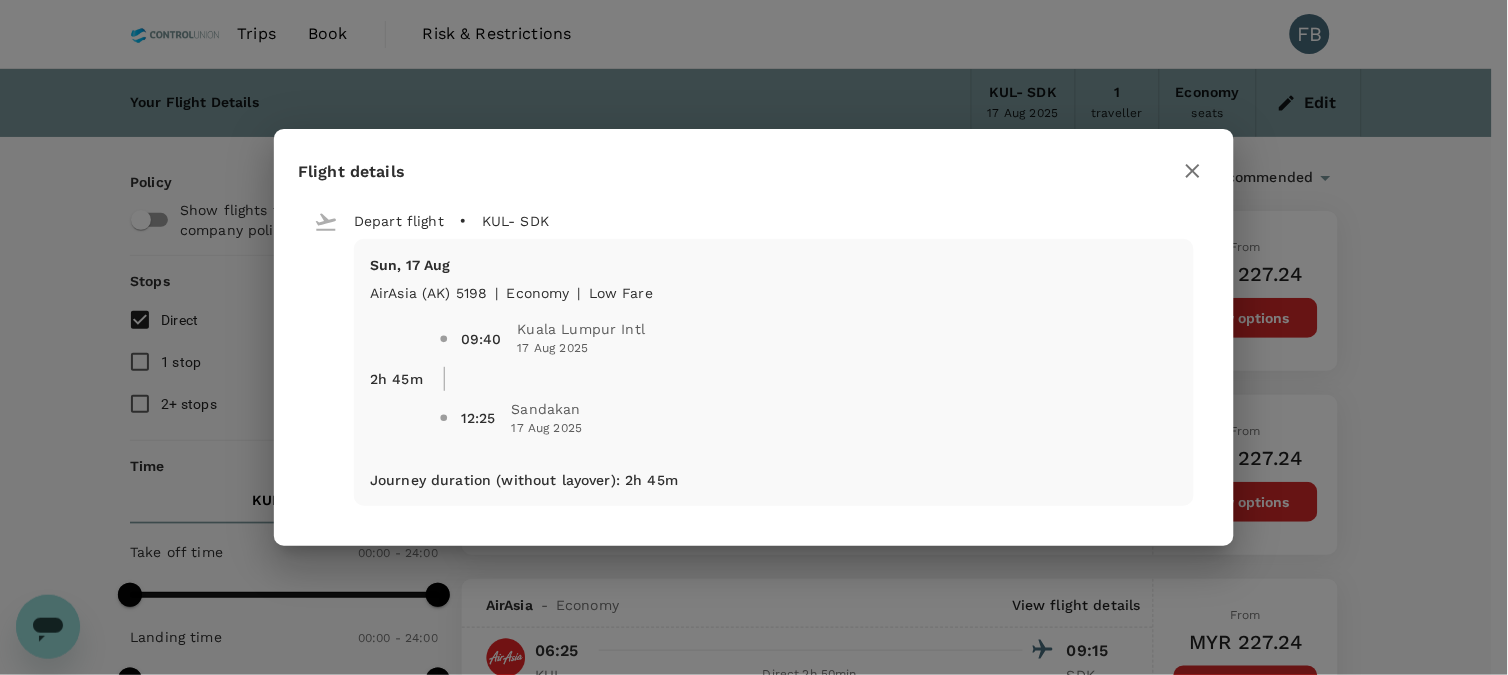 click 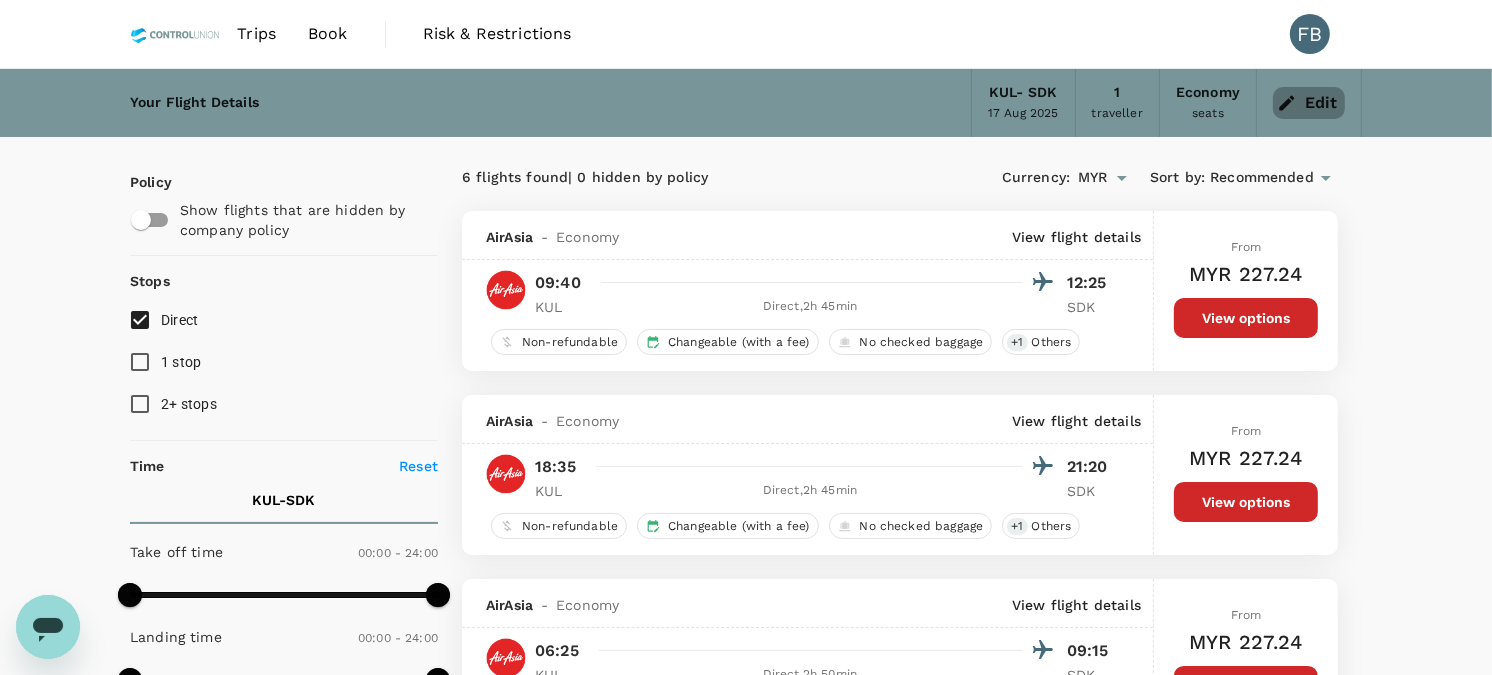 click on "Edit" at bounding box center [1309, 103] 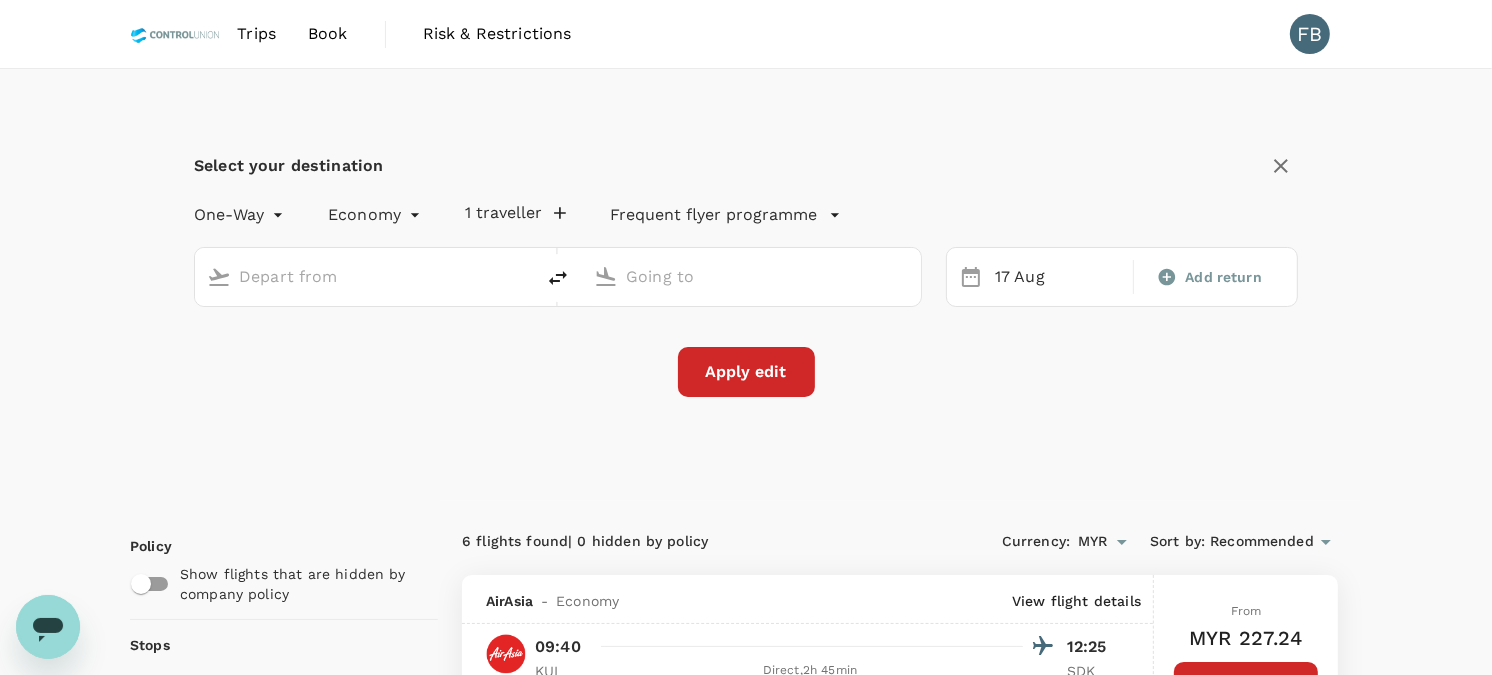 type on "Kuala Lumpur Intl (KUL)" 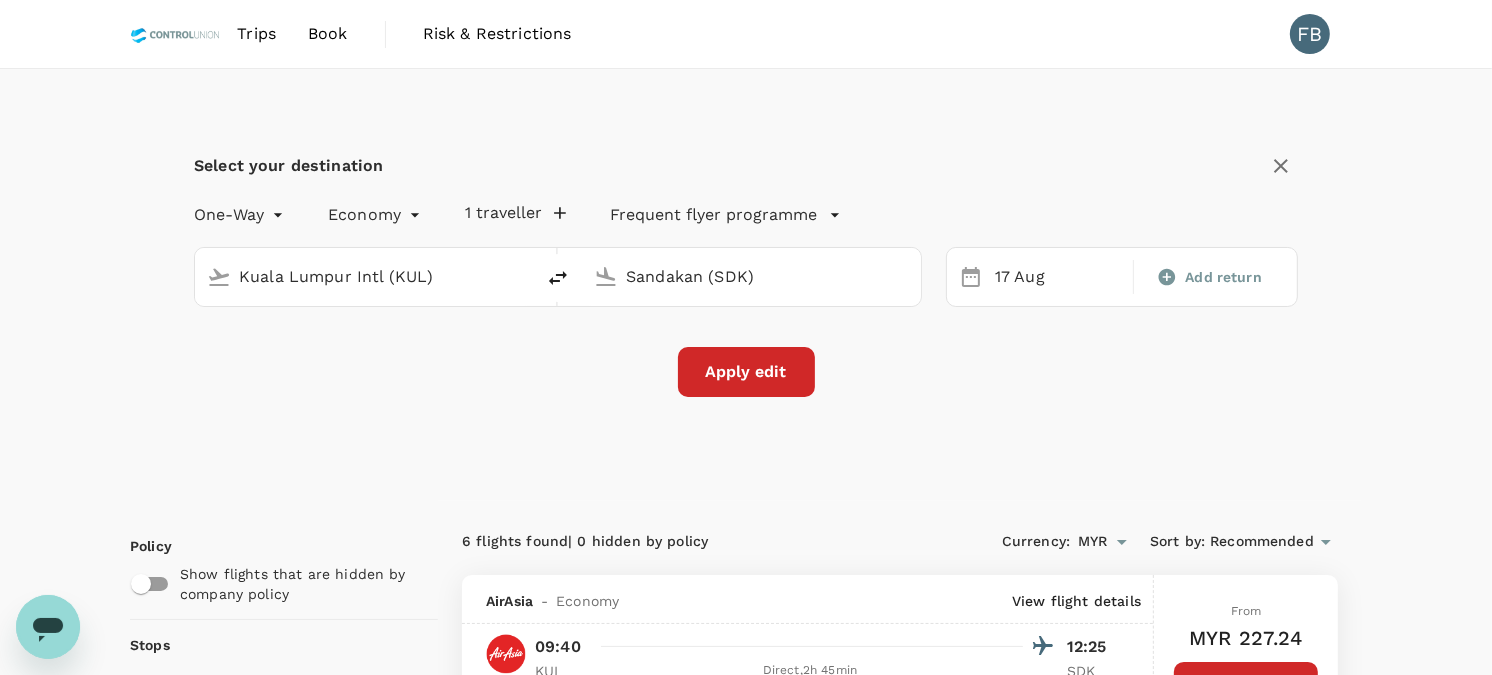click on "Kuala Lumpur Intl (KUL)" at bounding box center [365, 276] 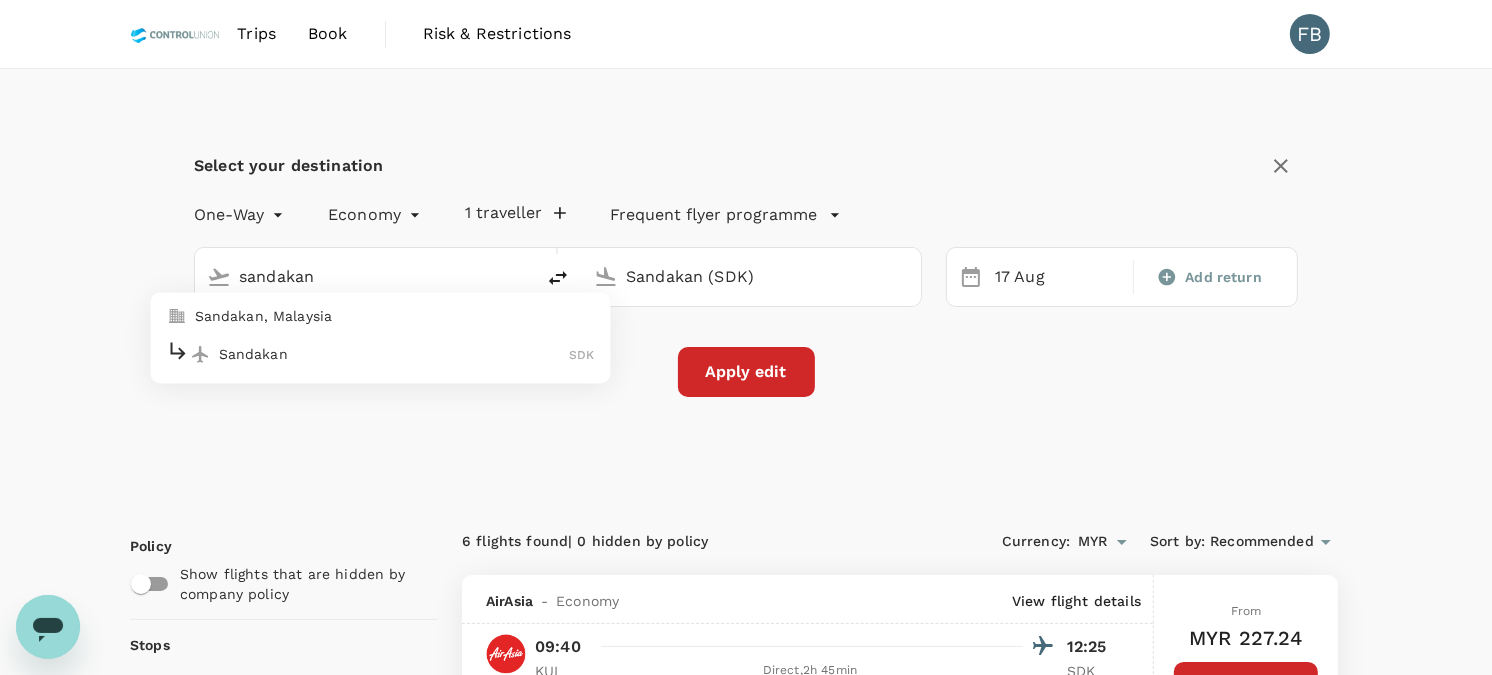 drag, startPoint x: 380, startPoint y: 364, endPoint x: 490, endPoint y: 341, distance: 112.37882 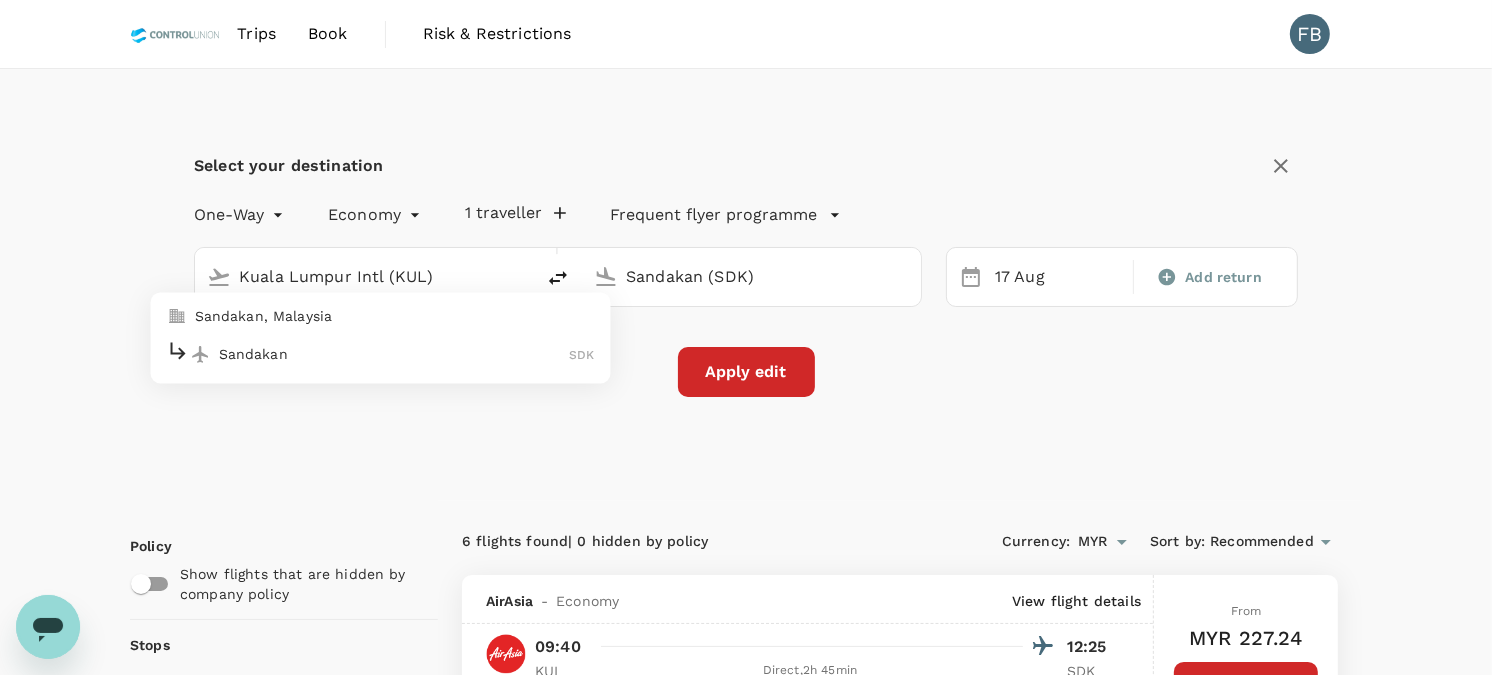 type on "Sandakan (SDK)" 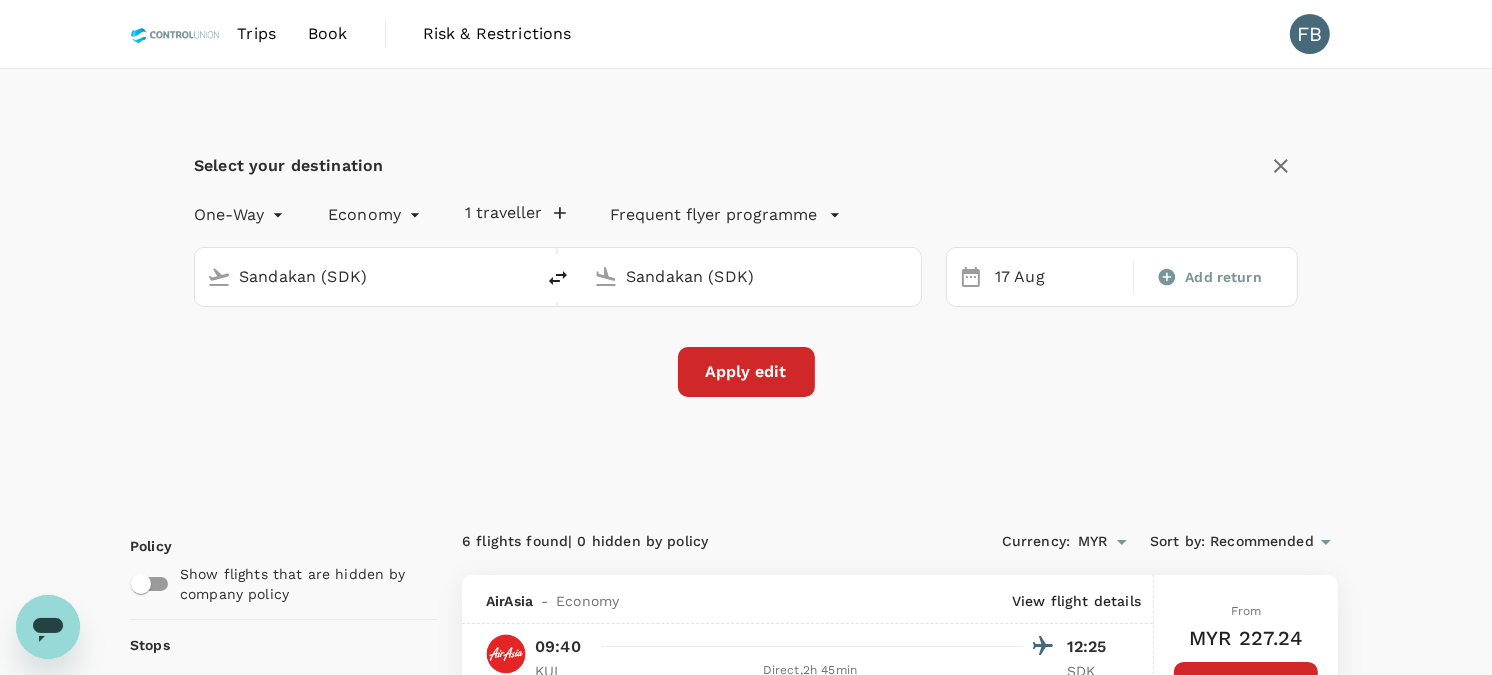 click on "Sandakan (SDK)" at bounding box center (752, 276) 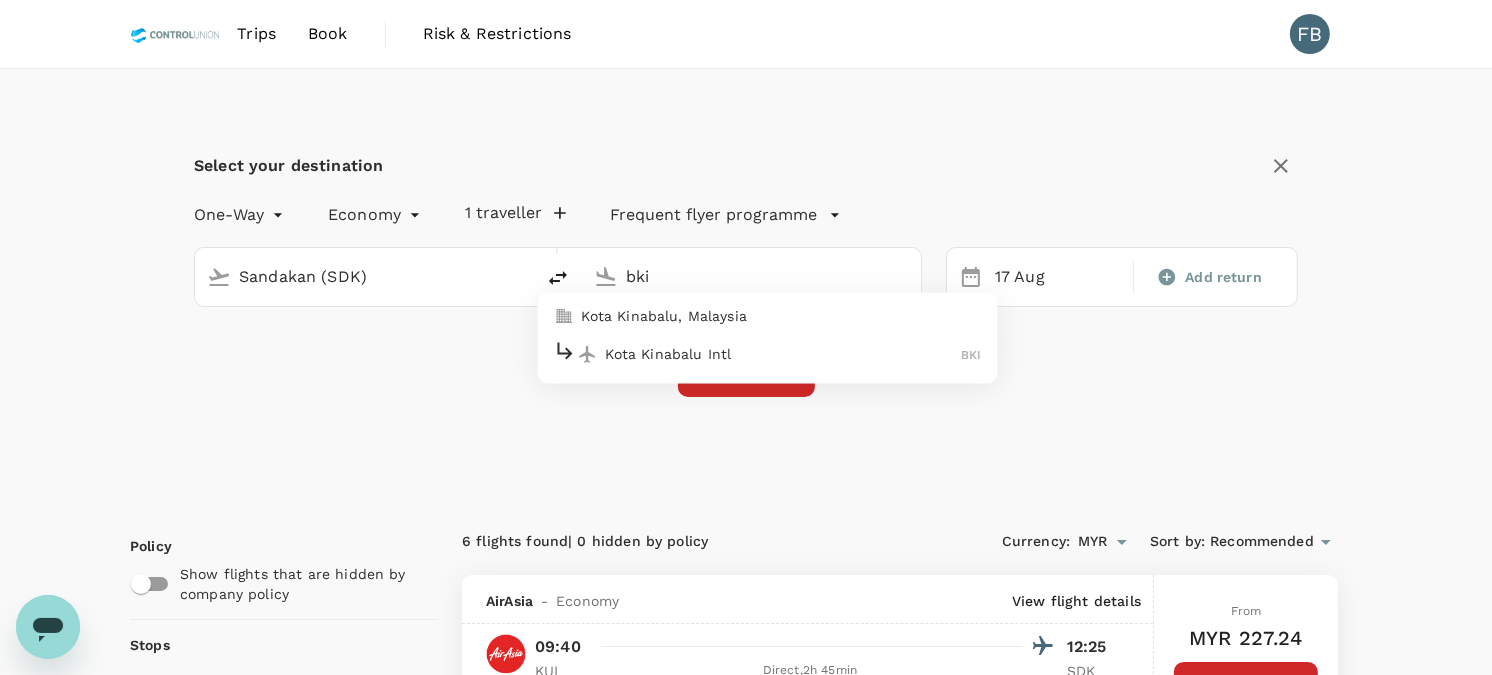click on "Kota Kinabalu Intl" at bounding box center [784, 354] 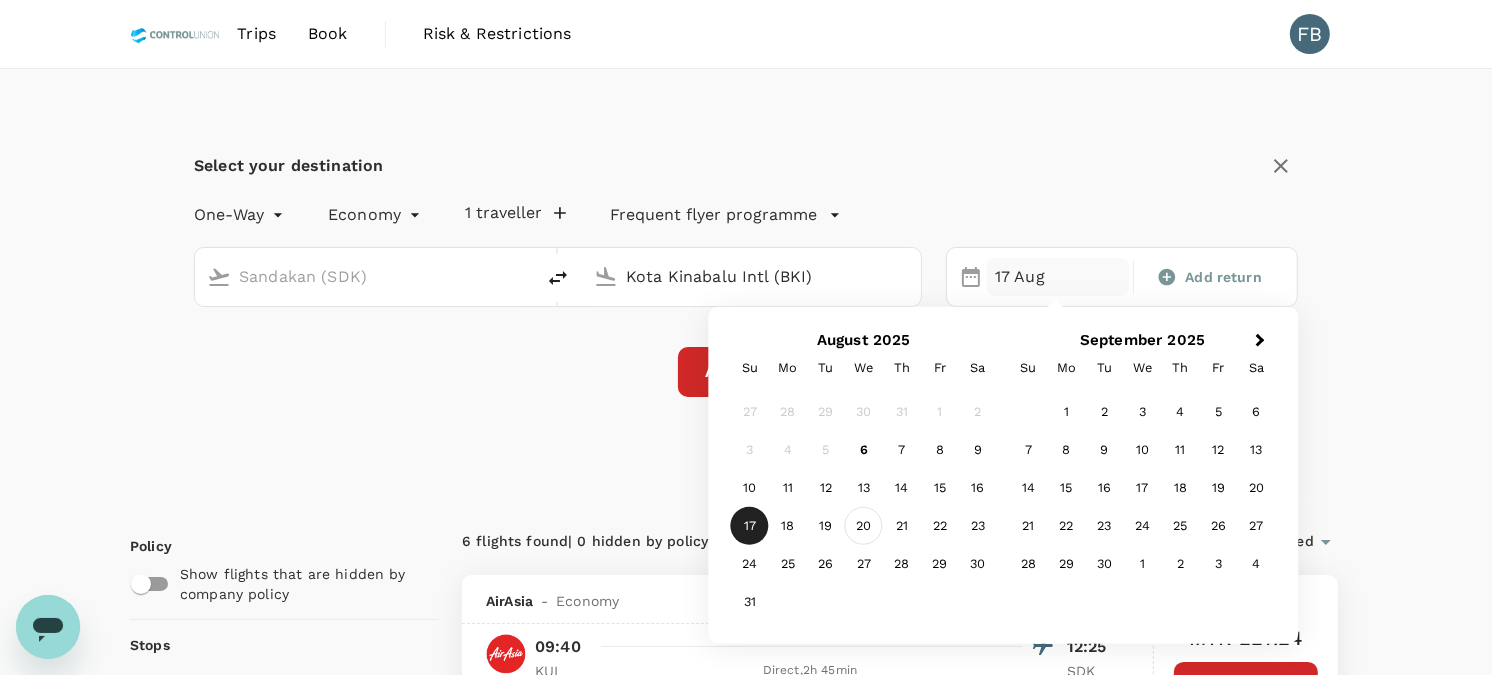 type on "Kota Kinabalu Intl (BKI)" 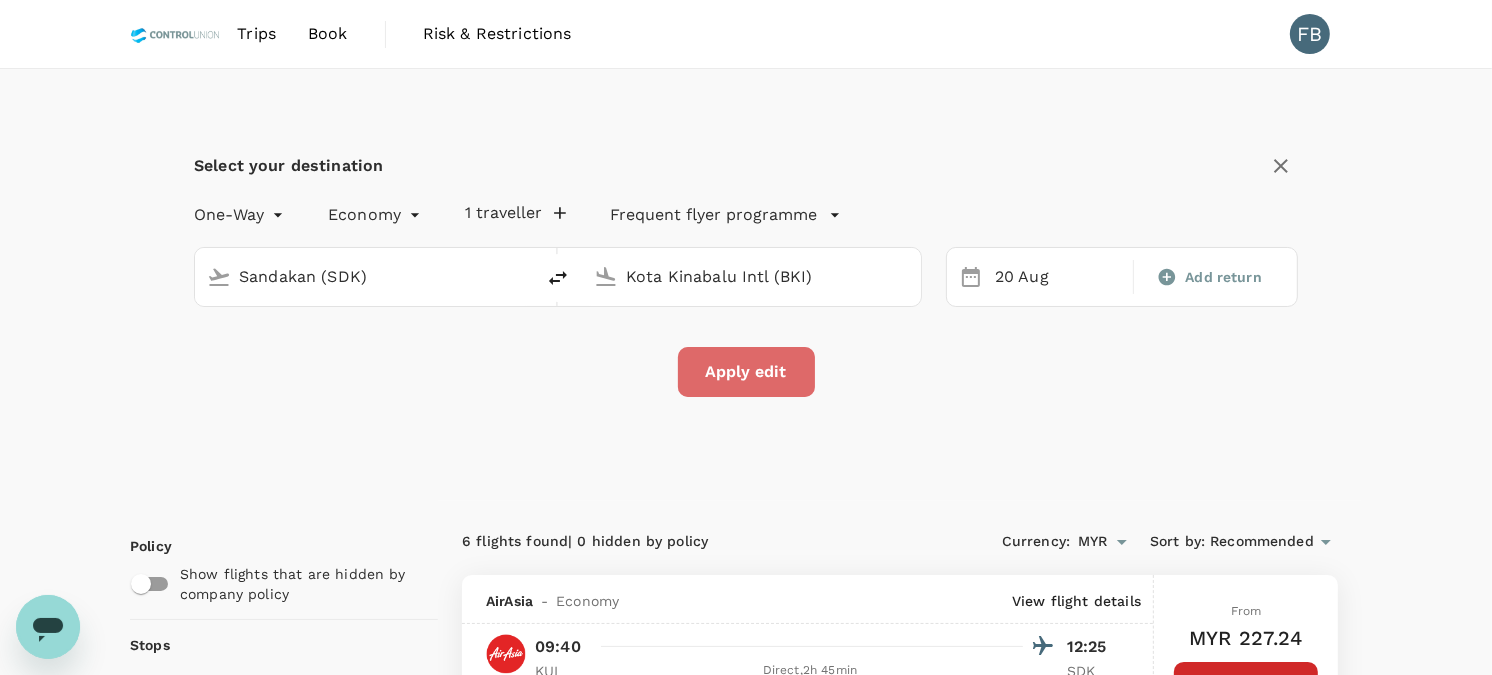 click on "Apply edit" at bounding box center [746, 372] 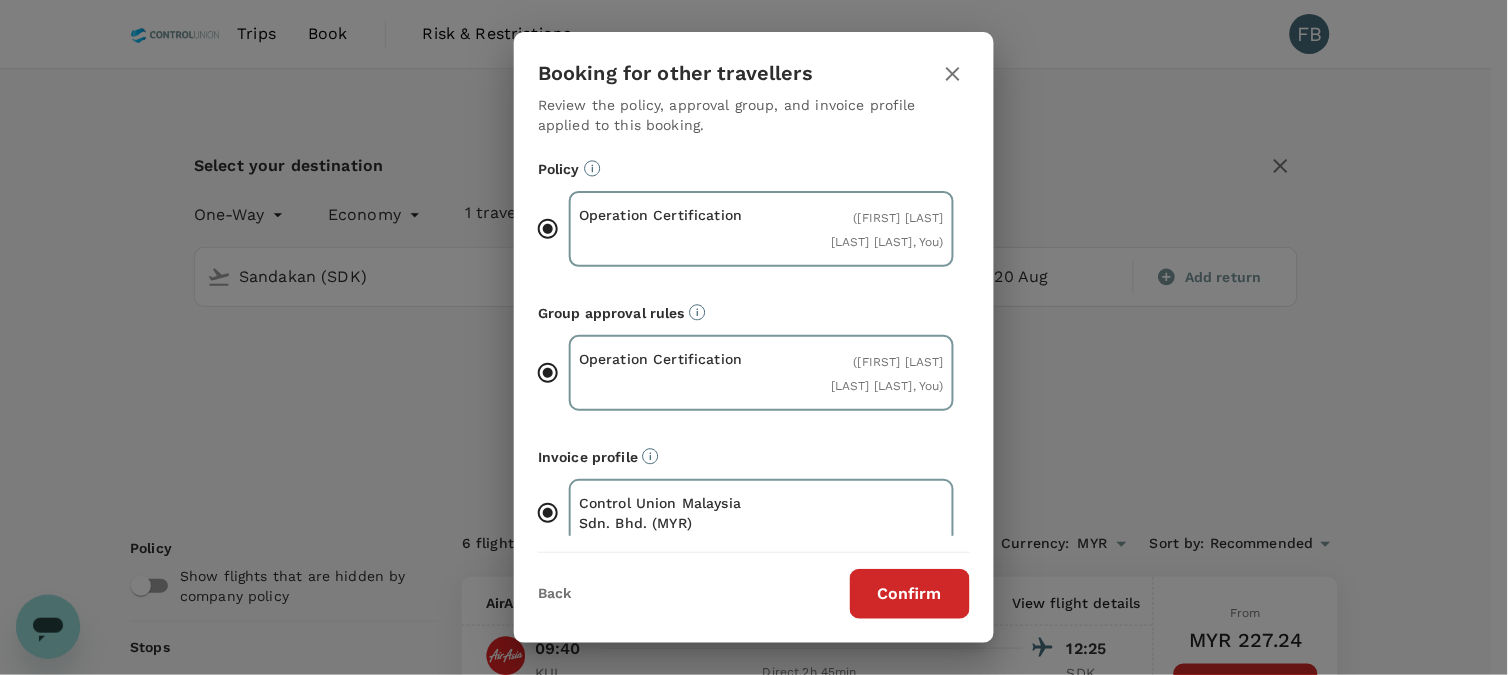 click on "Confirm" at bounding box center (910, 594) 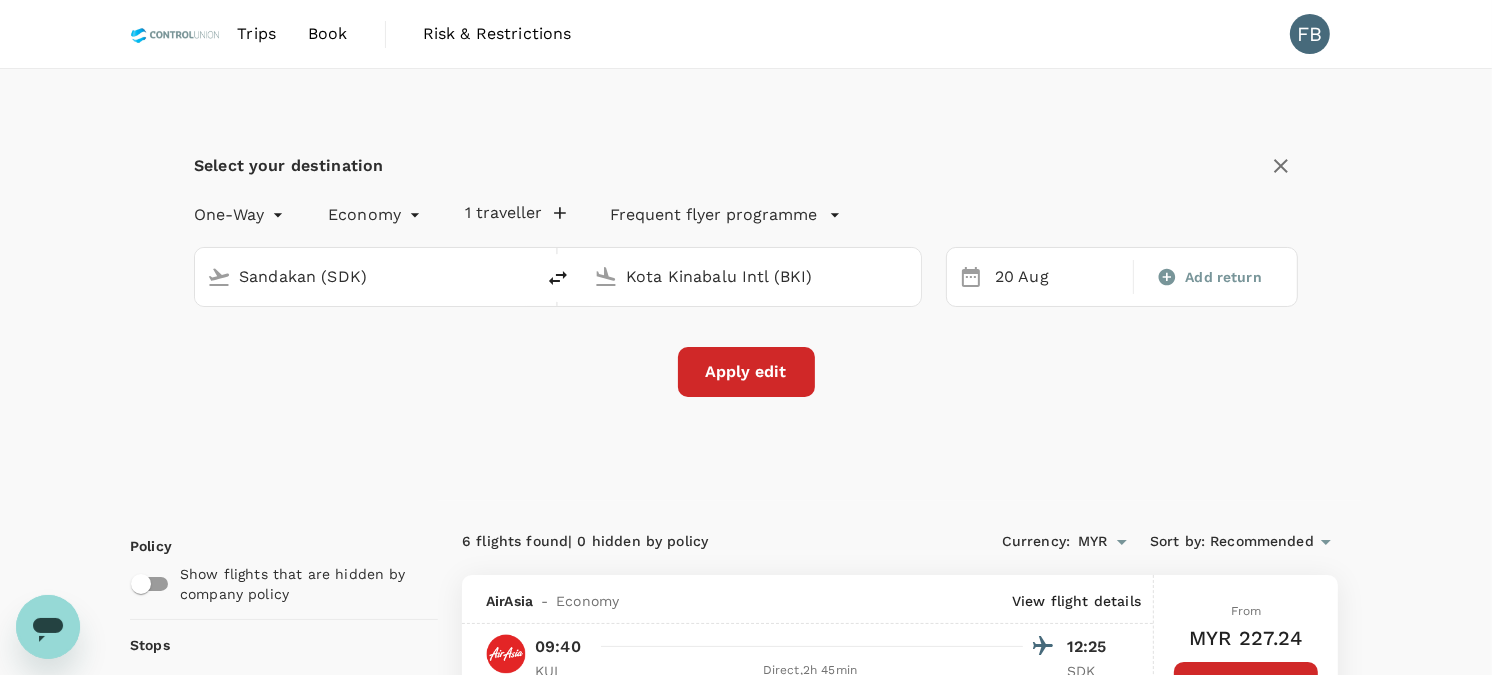 checkbox on "false" 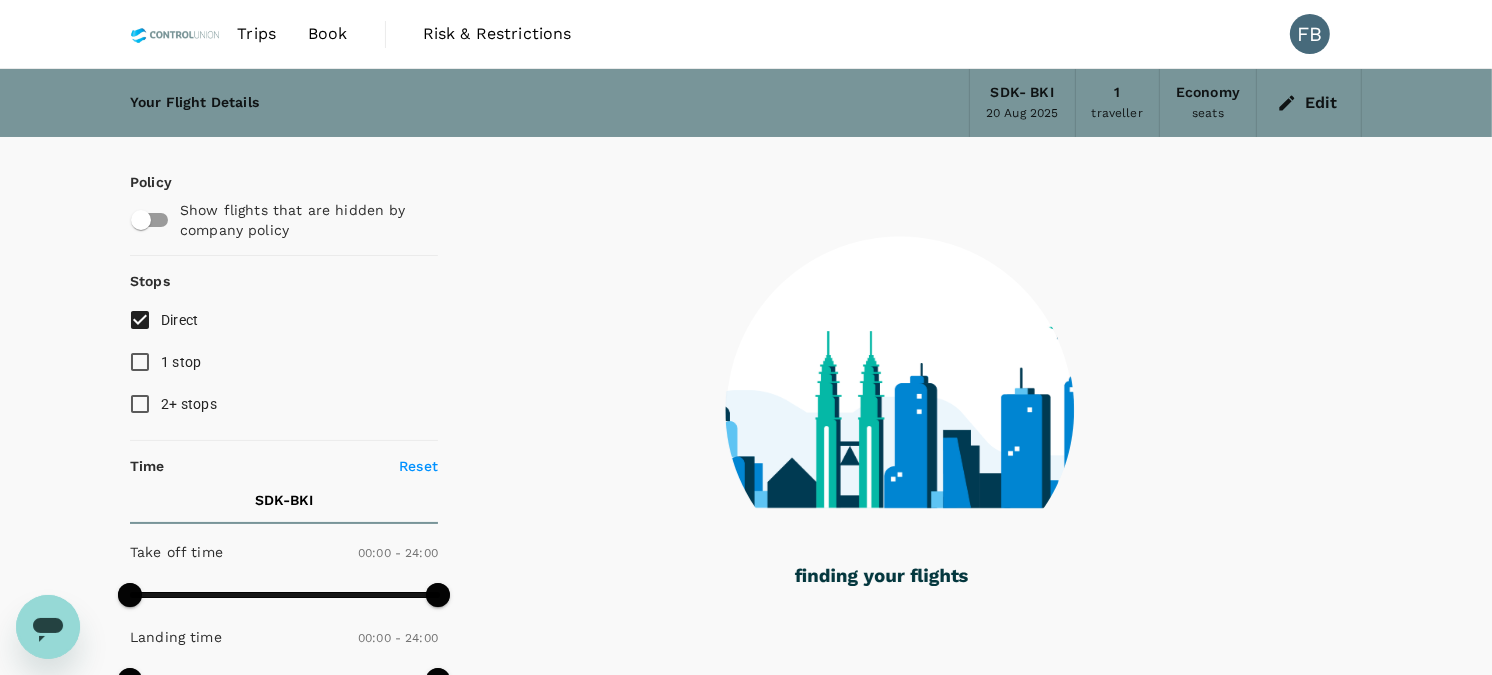 type on "265" 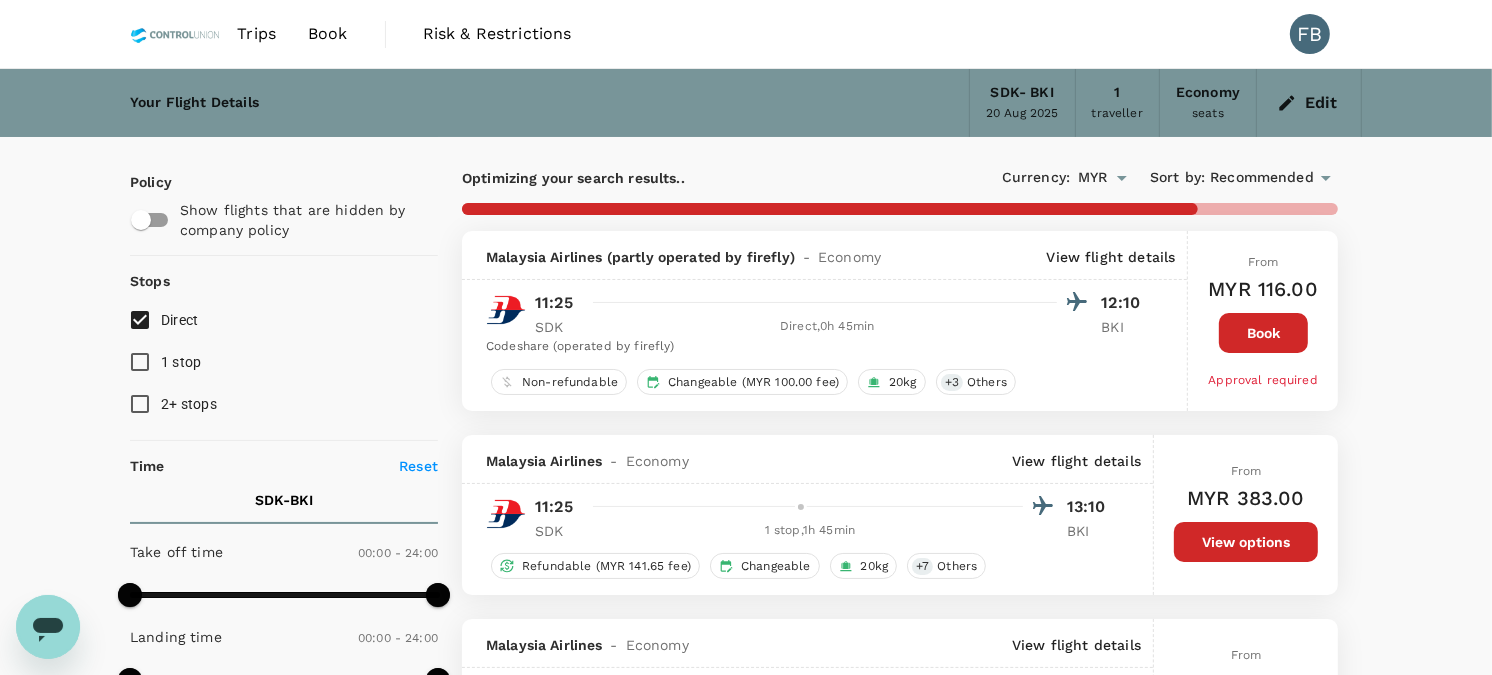 type on "445" 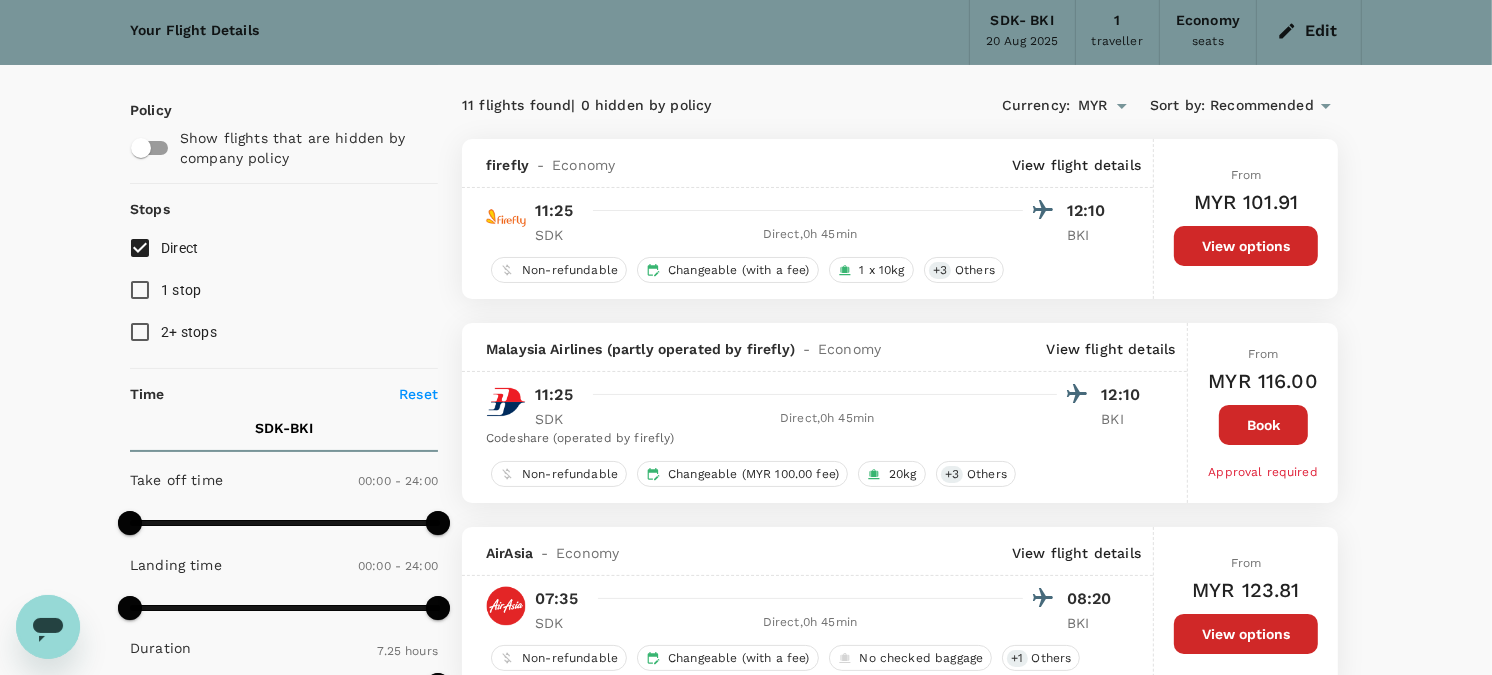 scroll, scrollTop: 111, scrollLeft: 0, axis: vertical 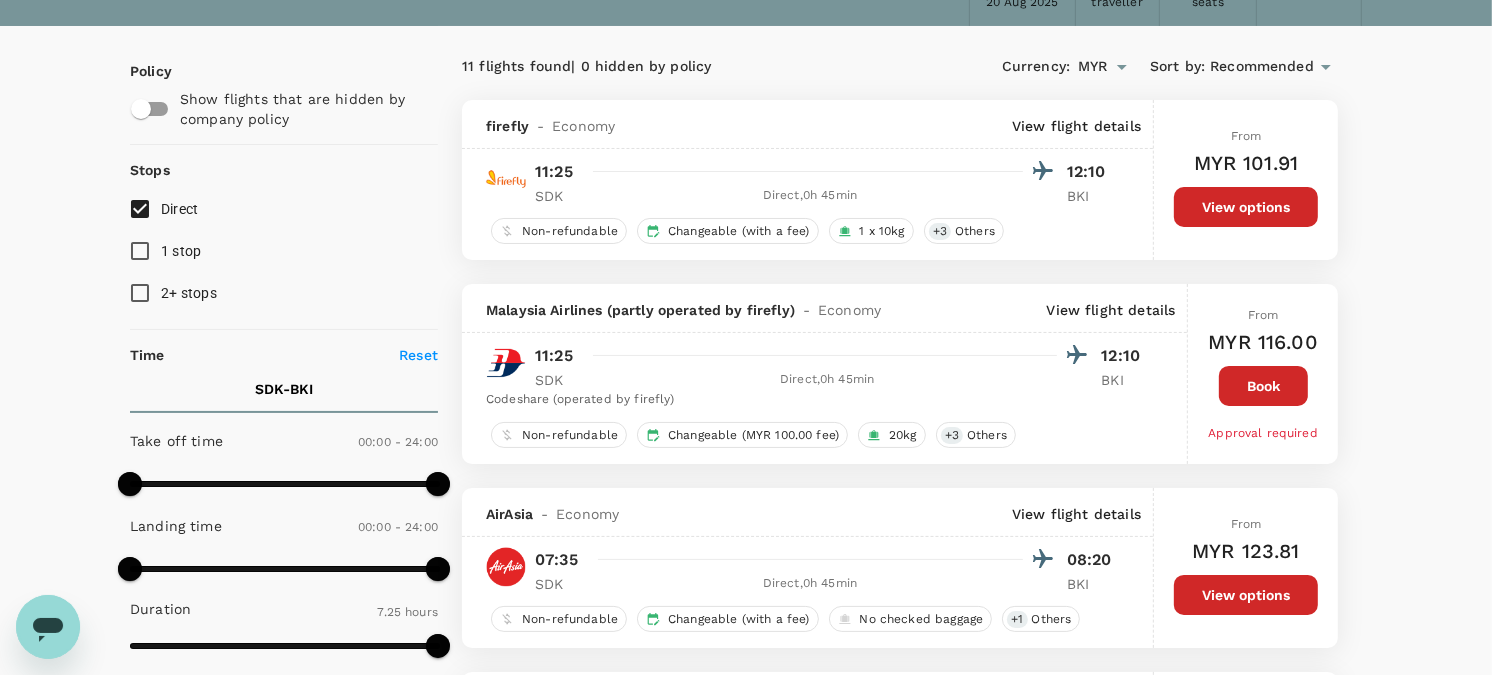 click on "View flight details" at bounding box center [1111, 310] 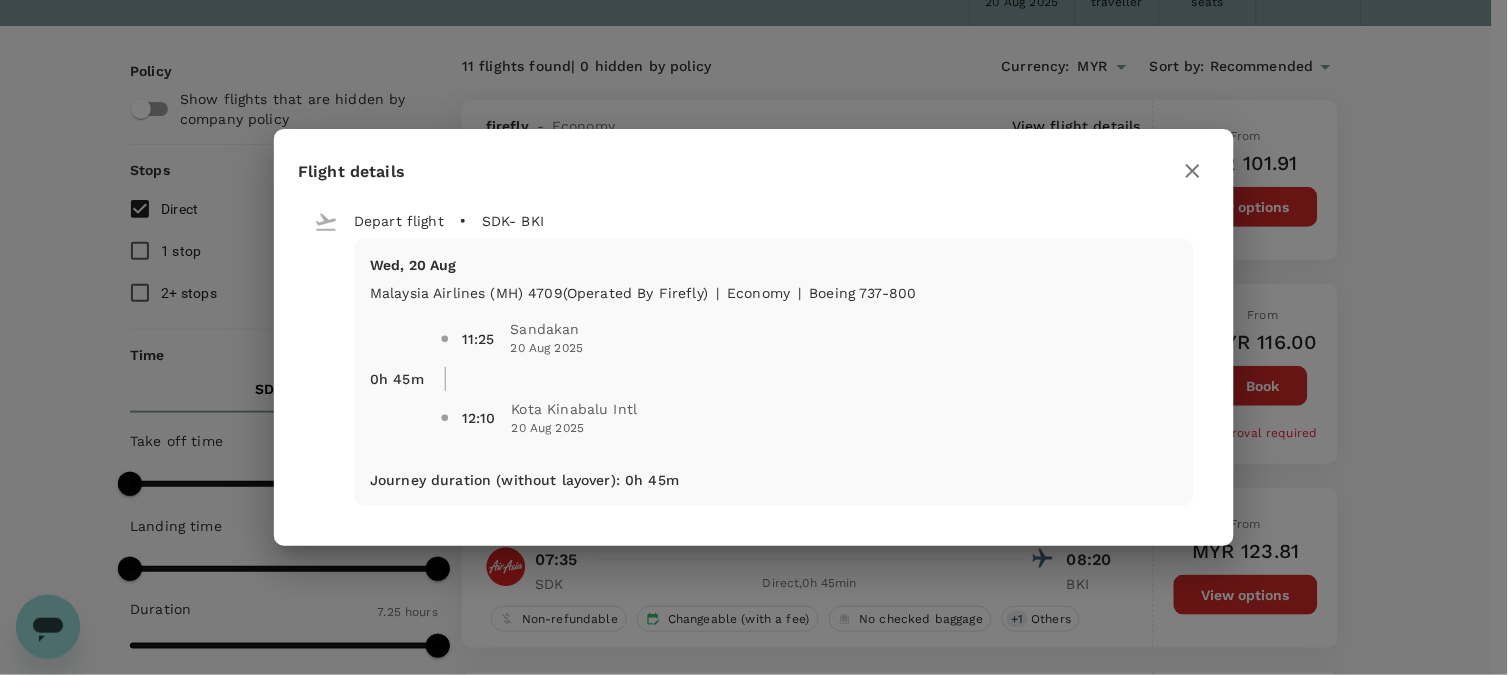click on "Flight details Depart flight SDK - BKI Wed, 20 Aug Malaysia Airlines (MH) 4709 (Operated by firefly) | economy | Boeing 737-800 0h 45m 11:25 Sandakan 20 Aug 2025 12:10 Kota Kinabalu Intl 20 Aug 2025 Journey duration (without layover) : 0h 45m" at bounding box center (754, 337) 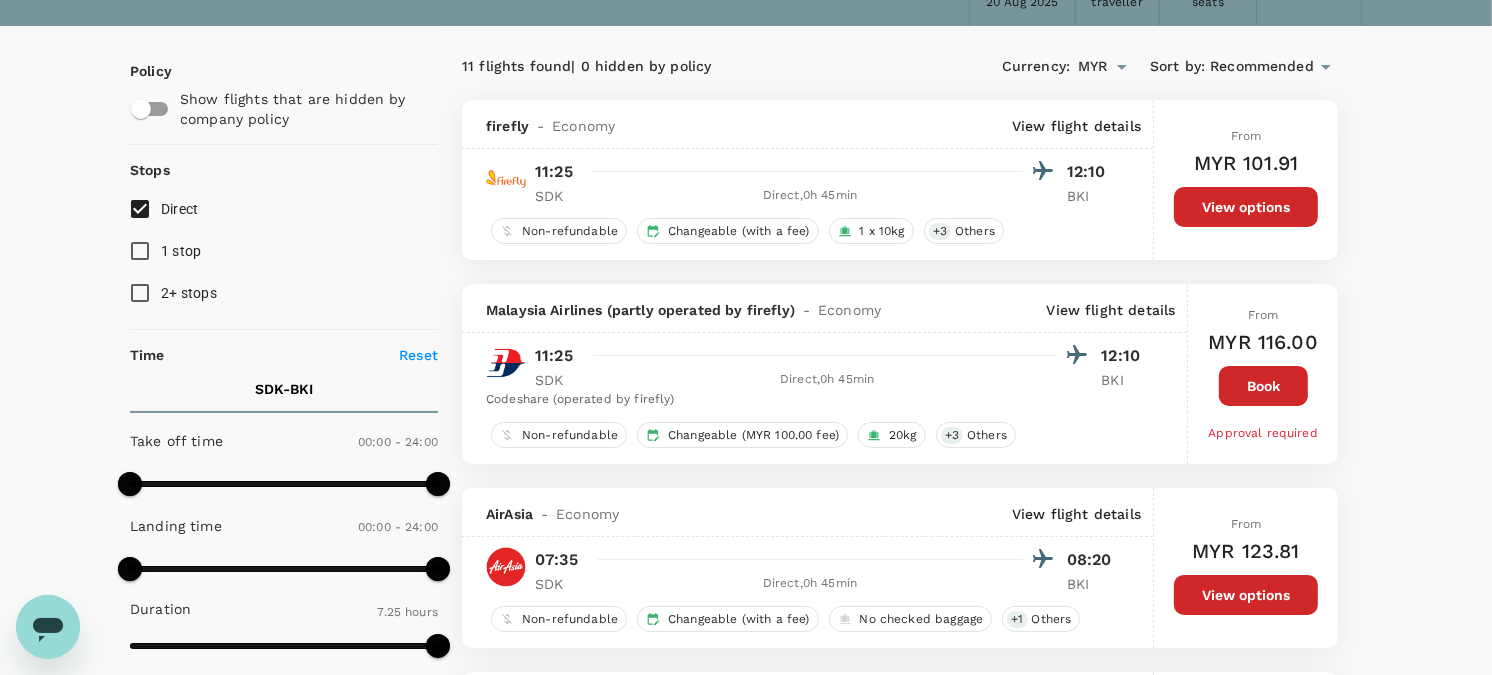 click on "View flight details" at bounding box center [1076, 126] 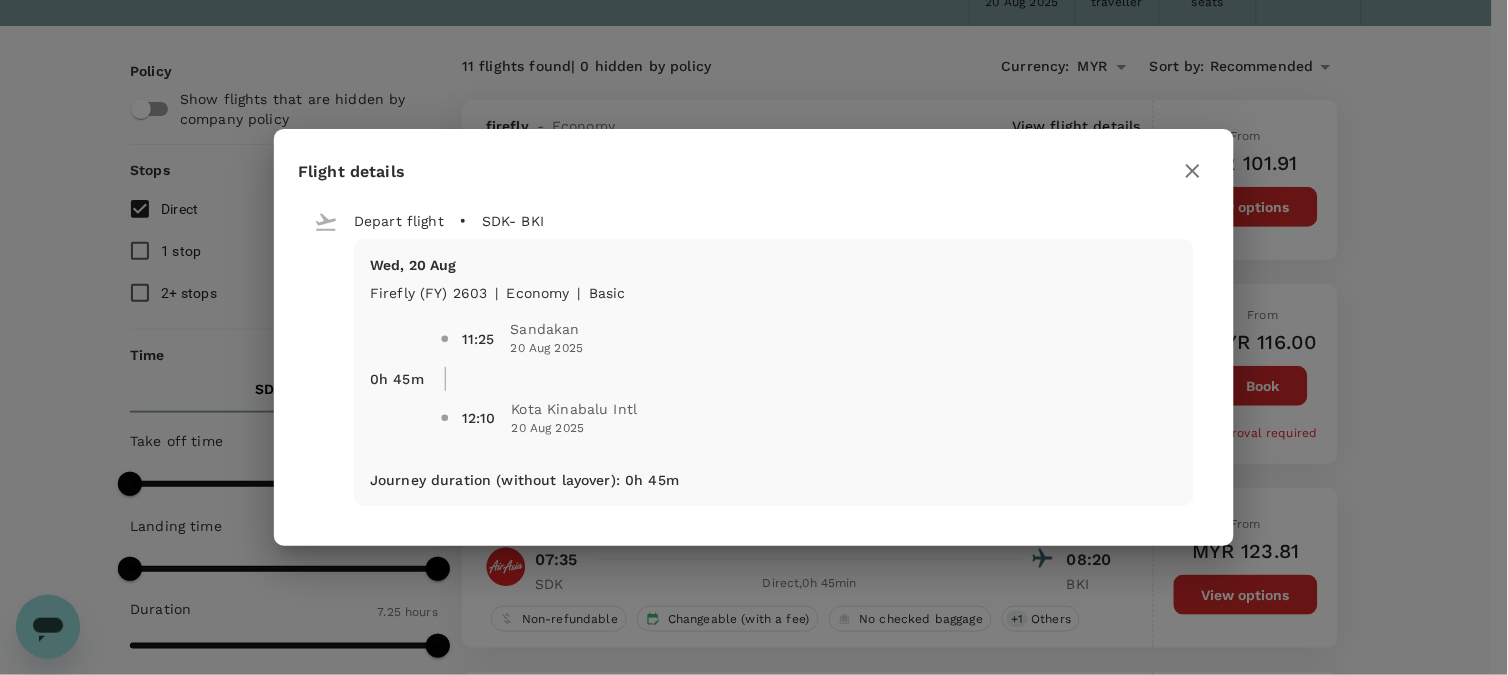 click on "Flight details Depart flight SDK - BKI Wed, 20 Aug firefly (FY) 2603 | economy | Basic 0h 45m 11:25 Sandakan 20 Aug 2025 12:10 Kota Kinabalu Intl 20 Aug 2025 Journey duration (without layover) : 0h 45m" at bounding box center [754, 337] 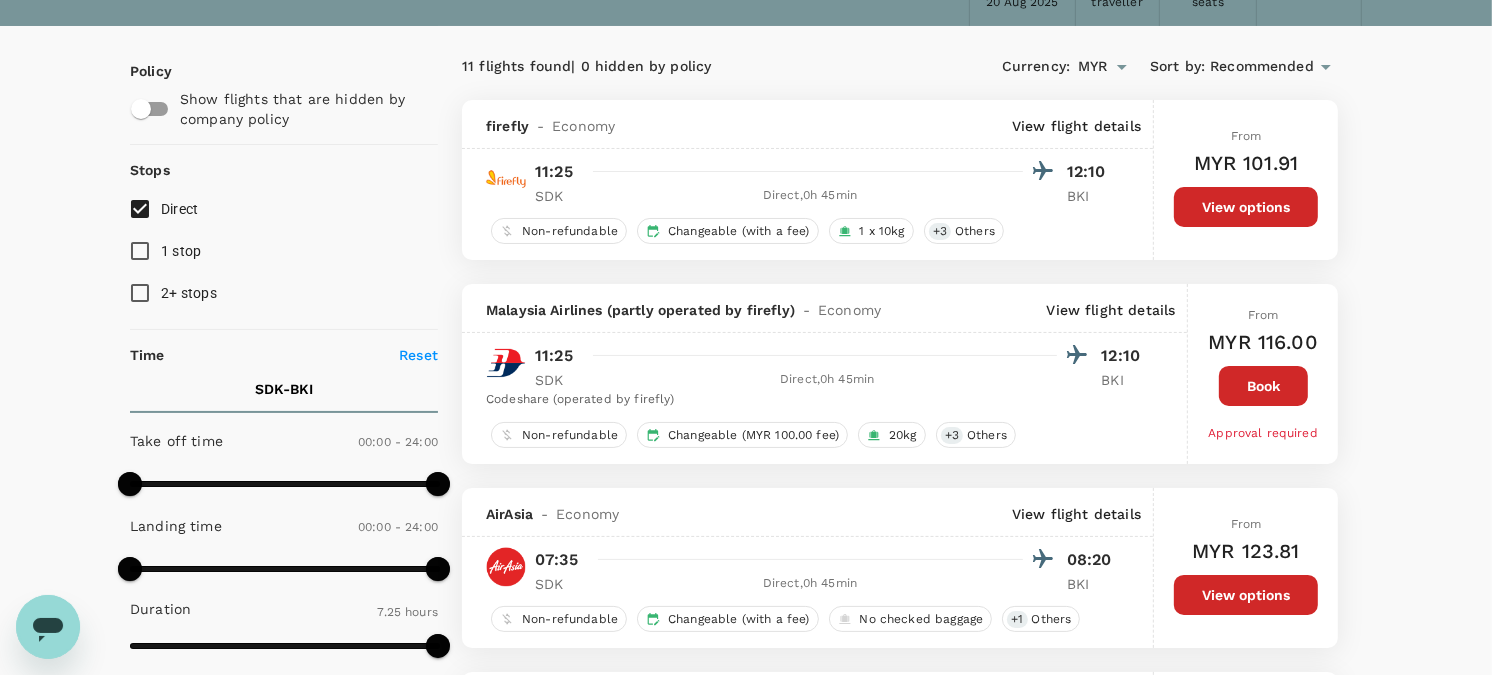 click on "View flight details" at bounding box center [1111, 310] 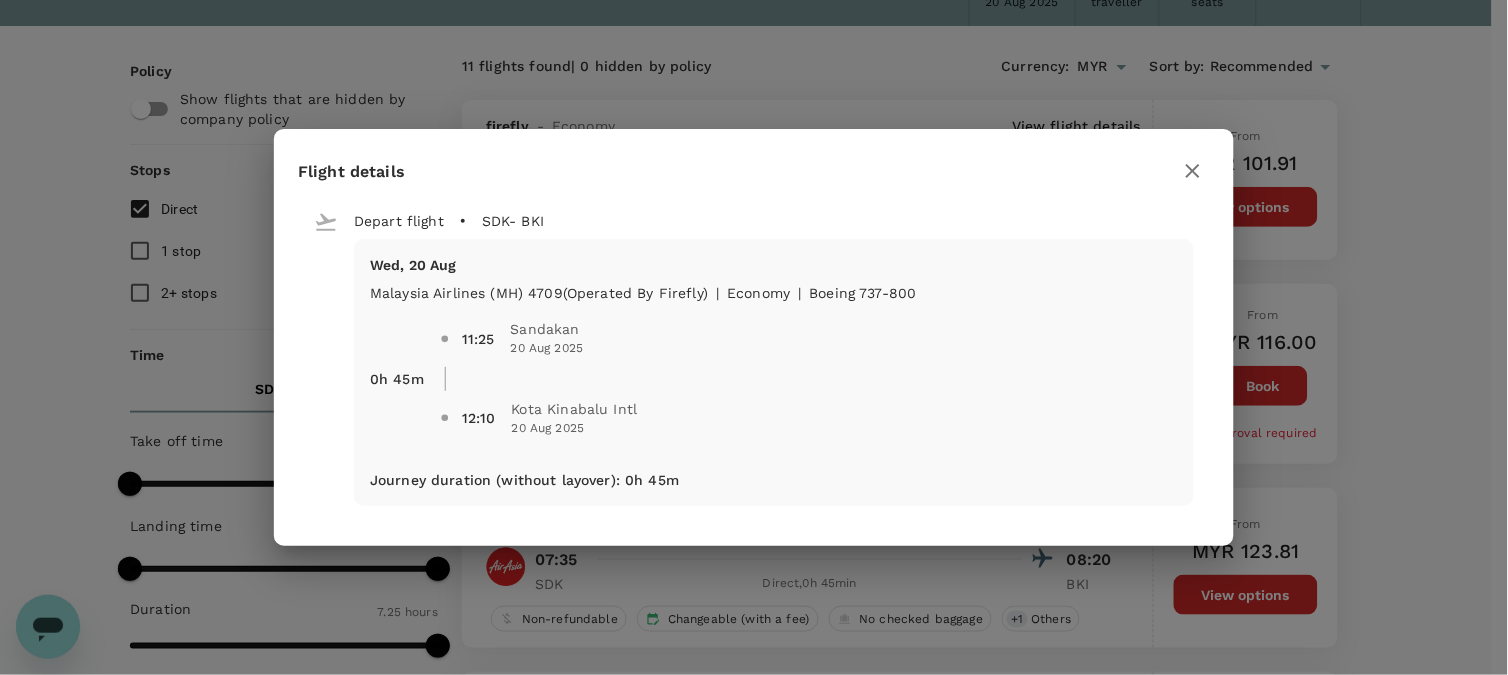 click 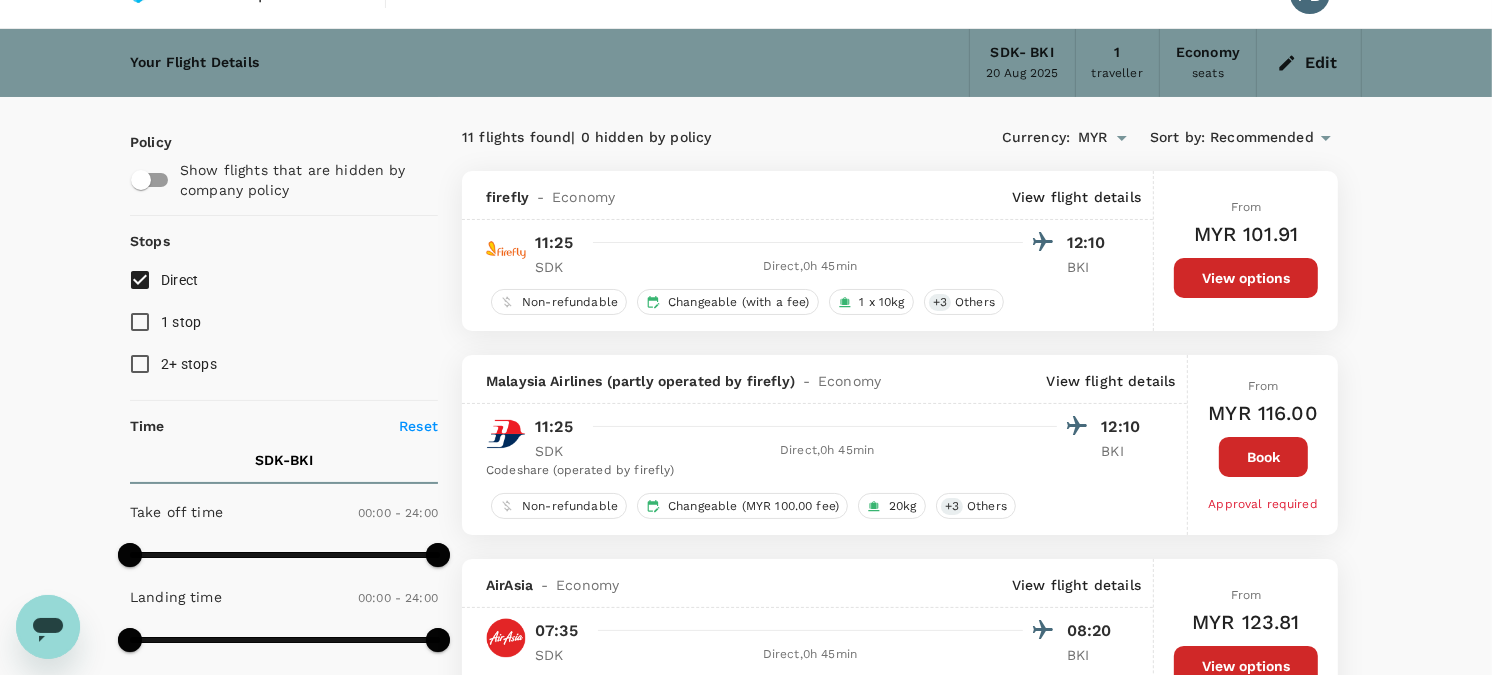 scroll, scrollTop: 0, scrollLeft: 0, axis: both 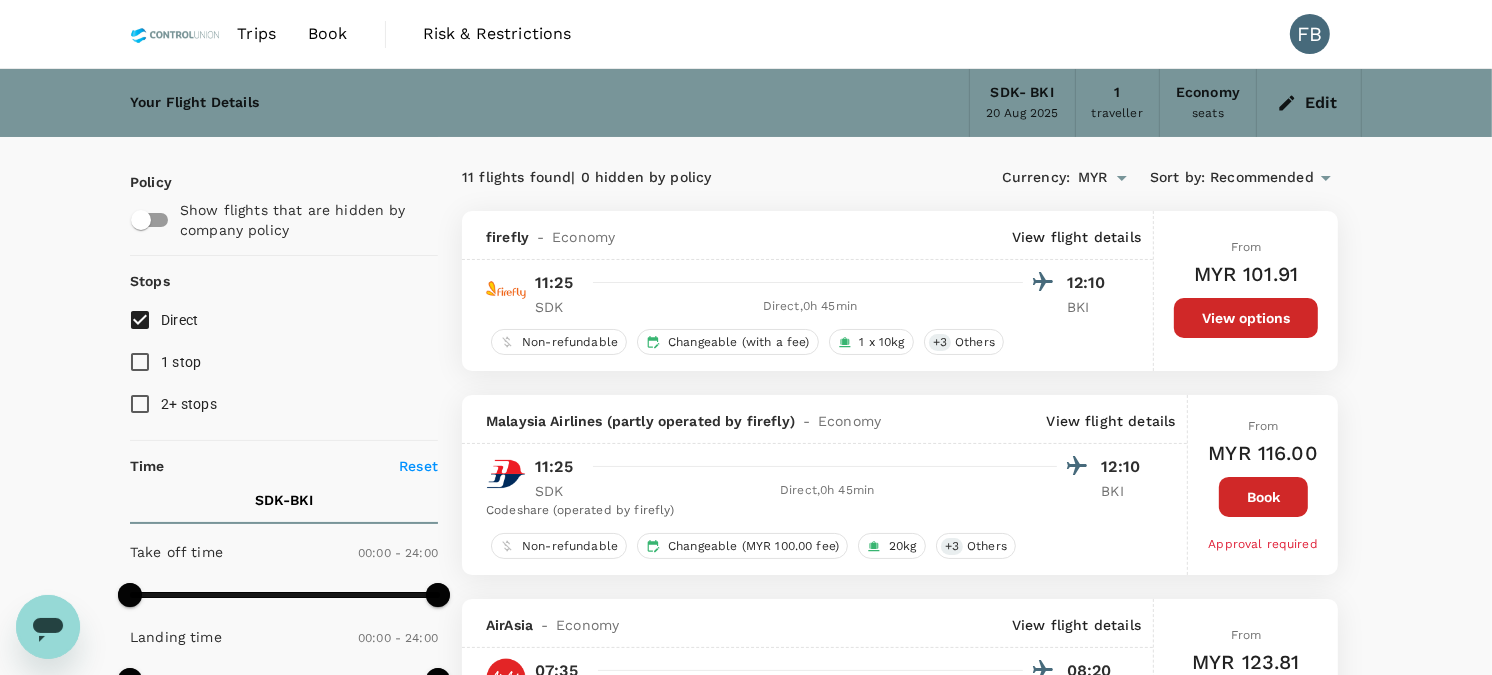 click on "Edit" at bounding box center [1309, 103] 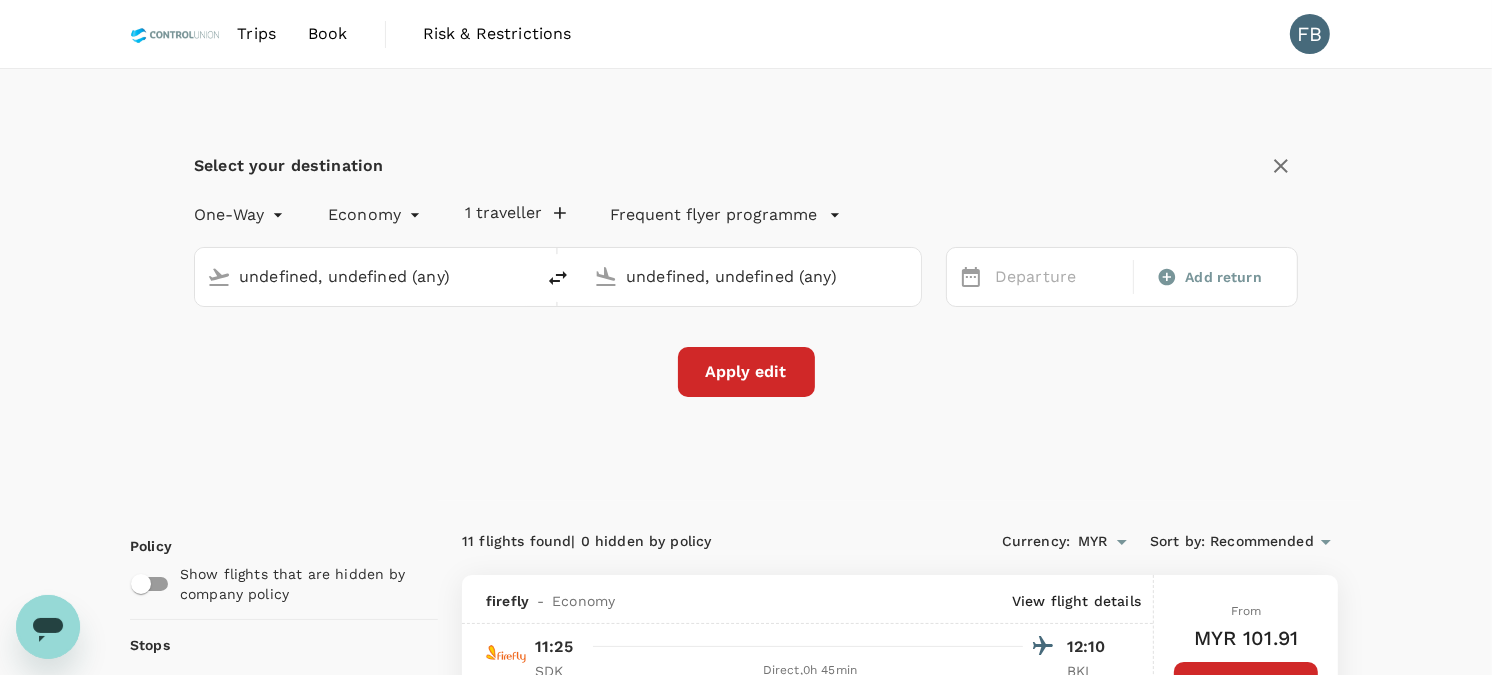 type on "Sandakan (SDK)" 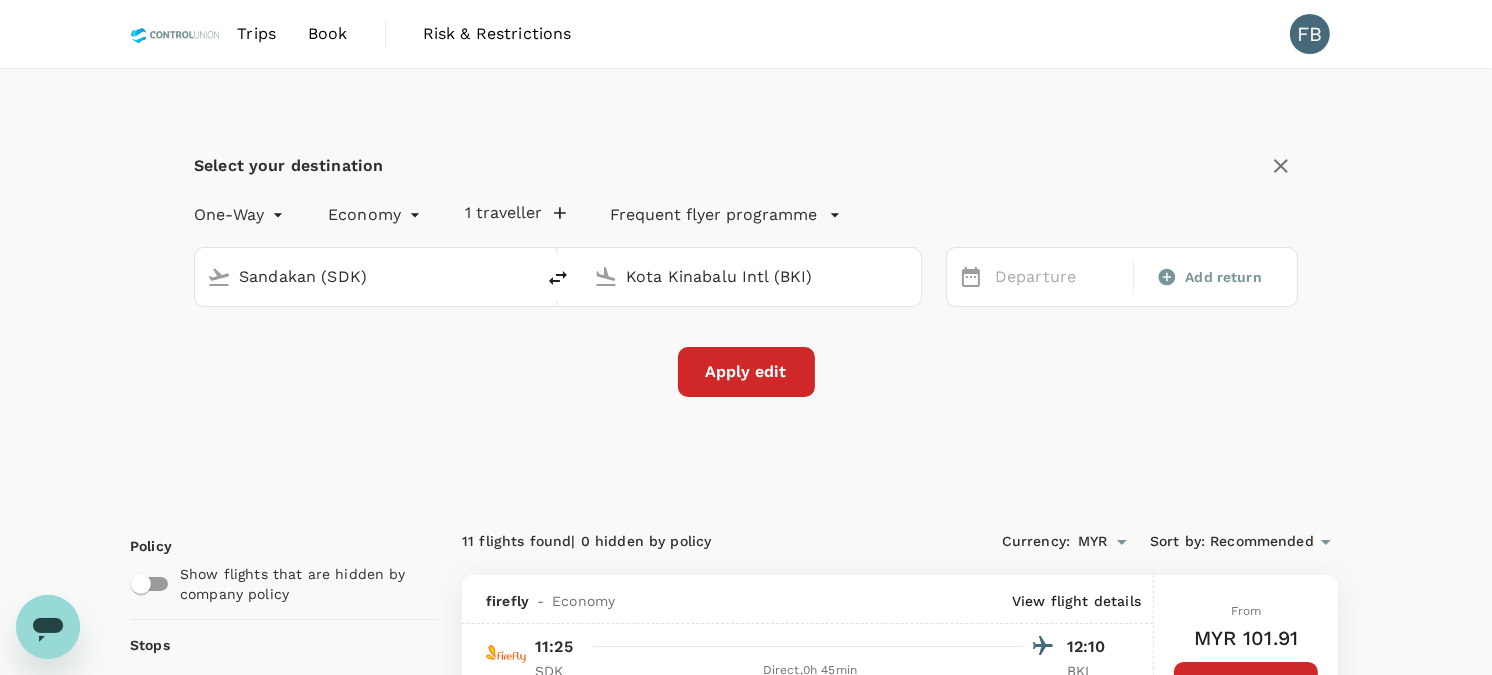 type 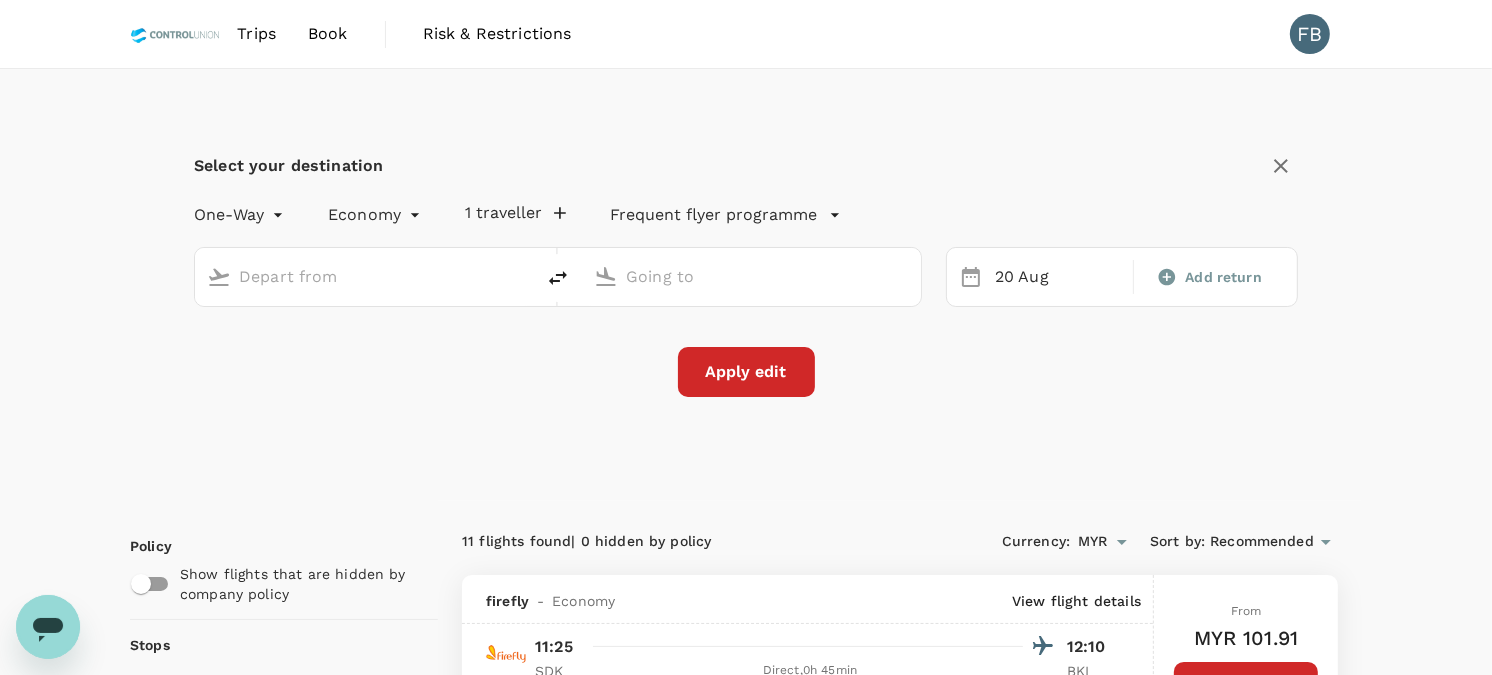 type on "Sandakan (SDK)" 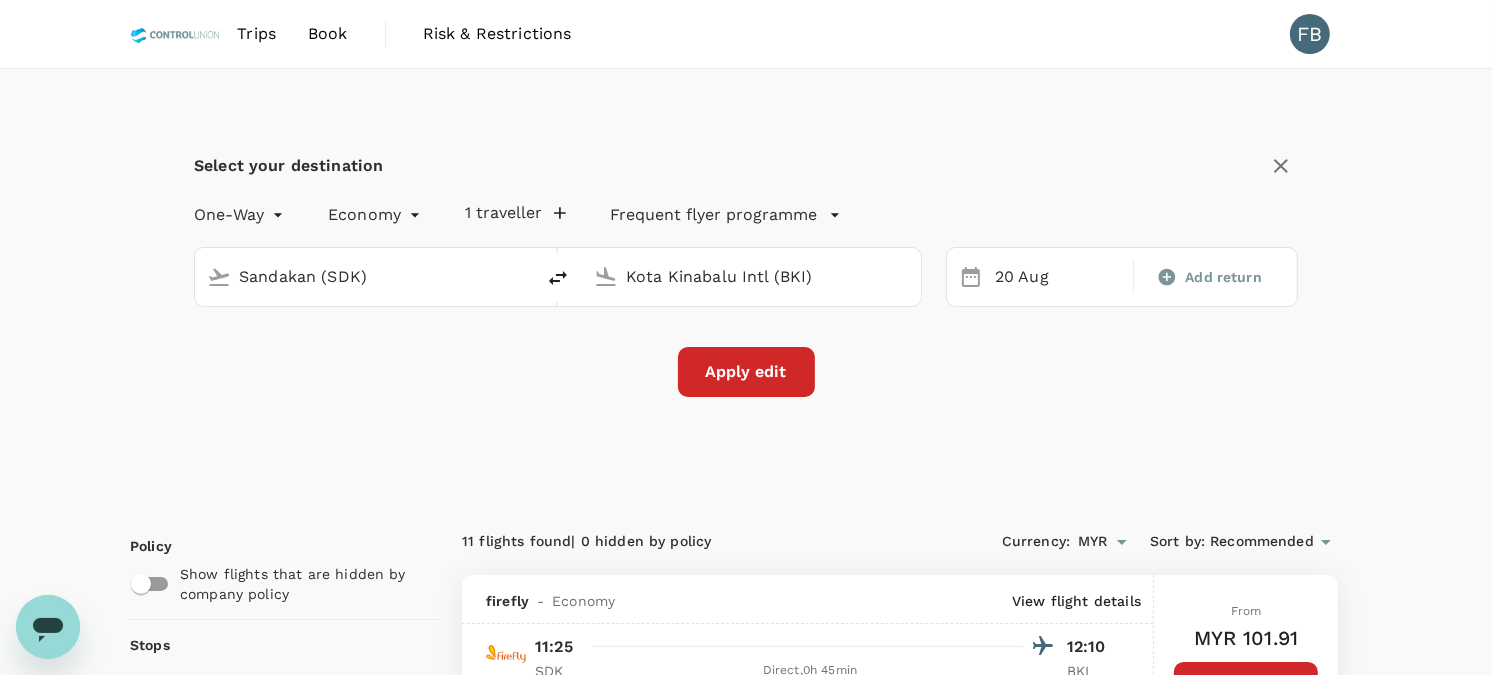click 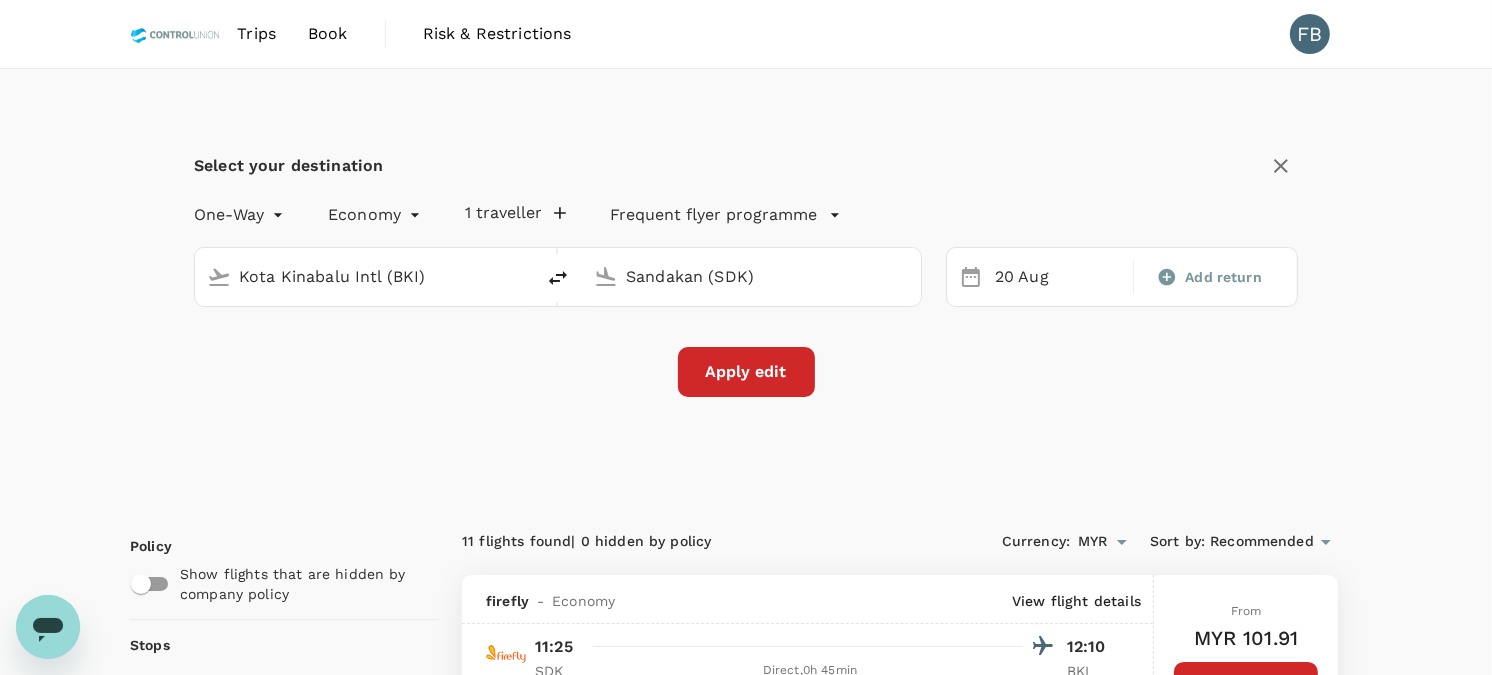 click on "Sandakan (SDK)" at bounding box center (752, 276) 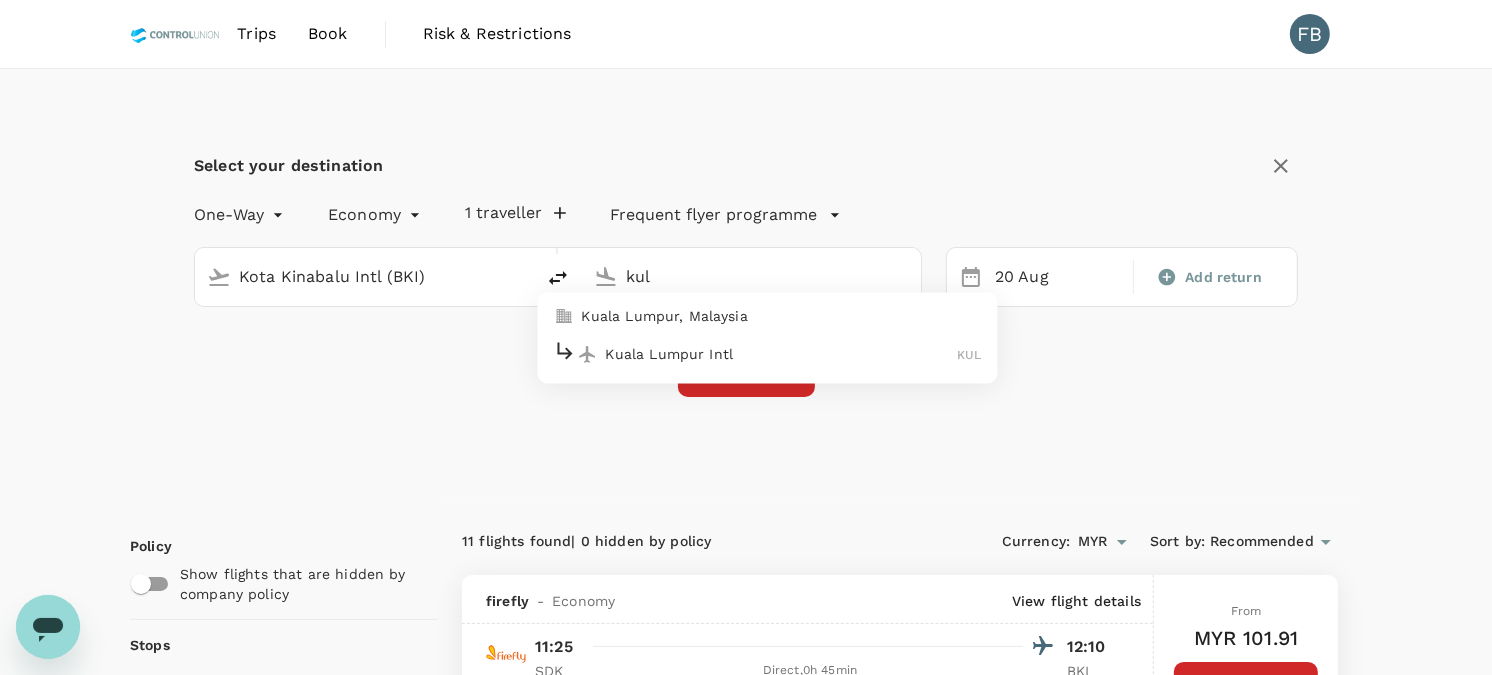click on "Kuala Lumpur Intl" at bounding box center [782, 354] 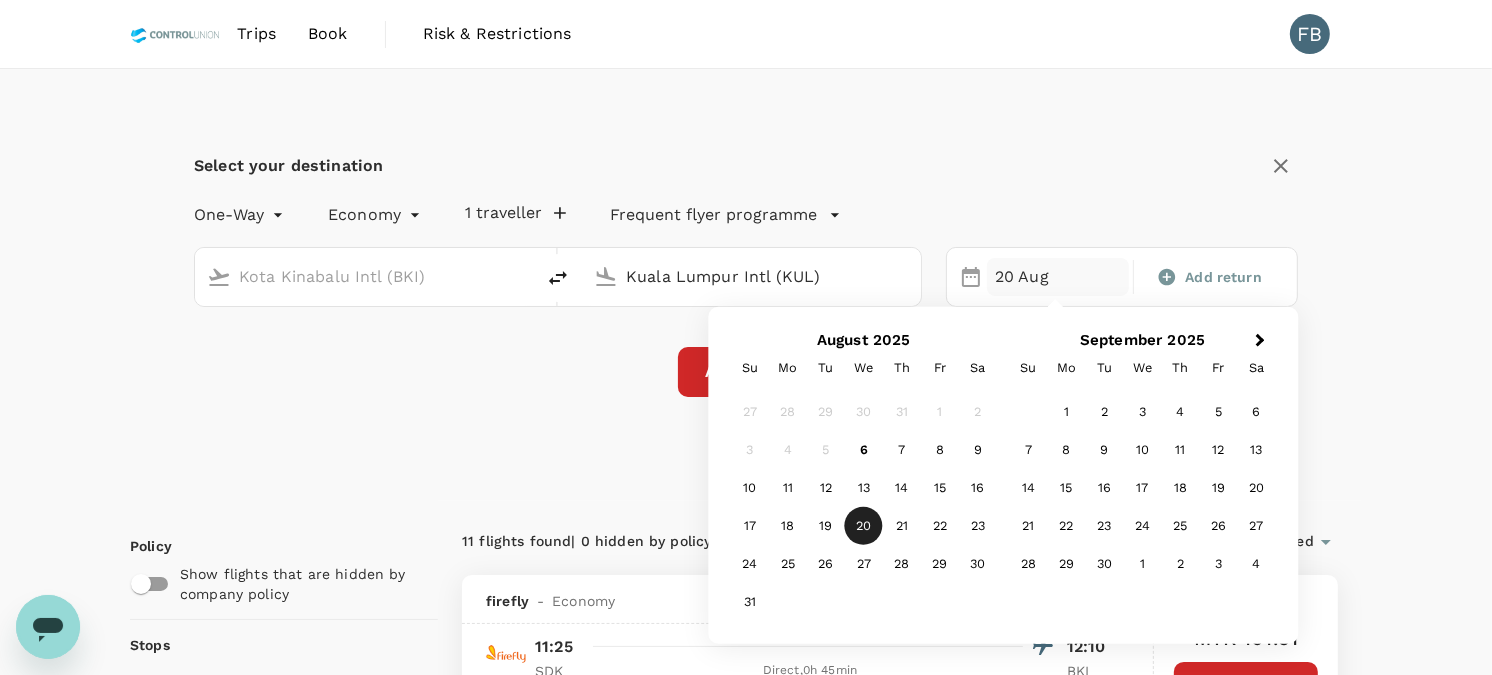 type on "Kuala Lumpur Intl (KUL)" 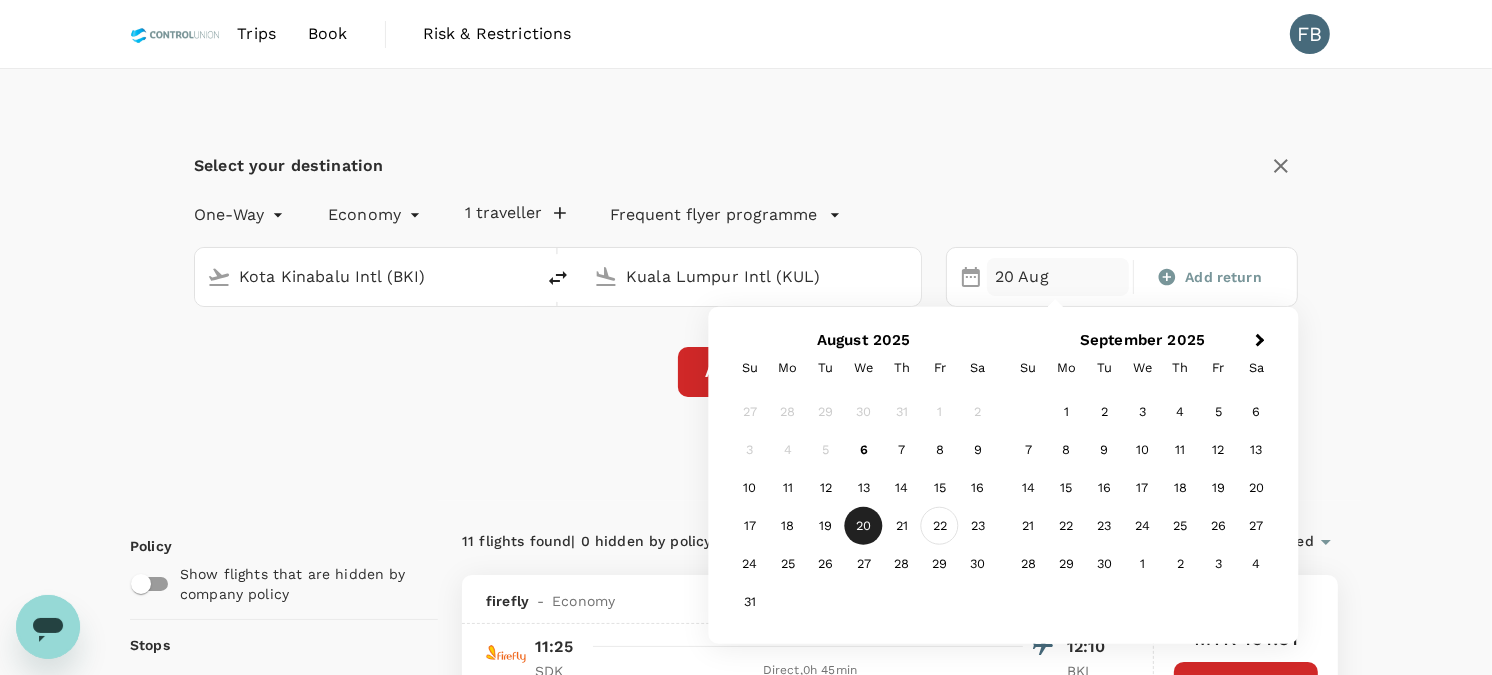click on "22" at bounding box center [940, 526] 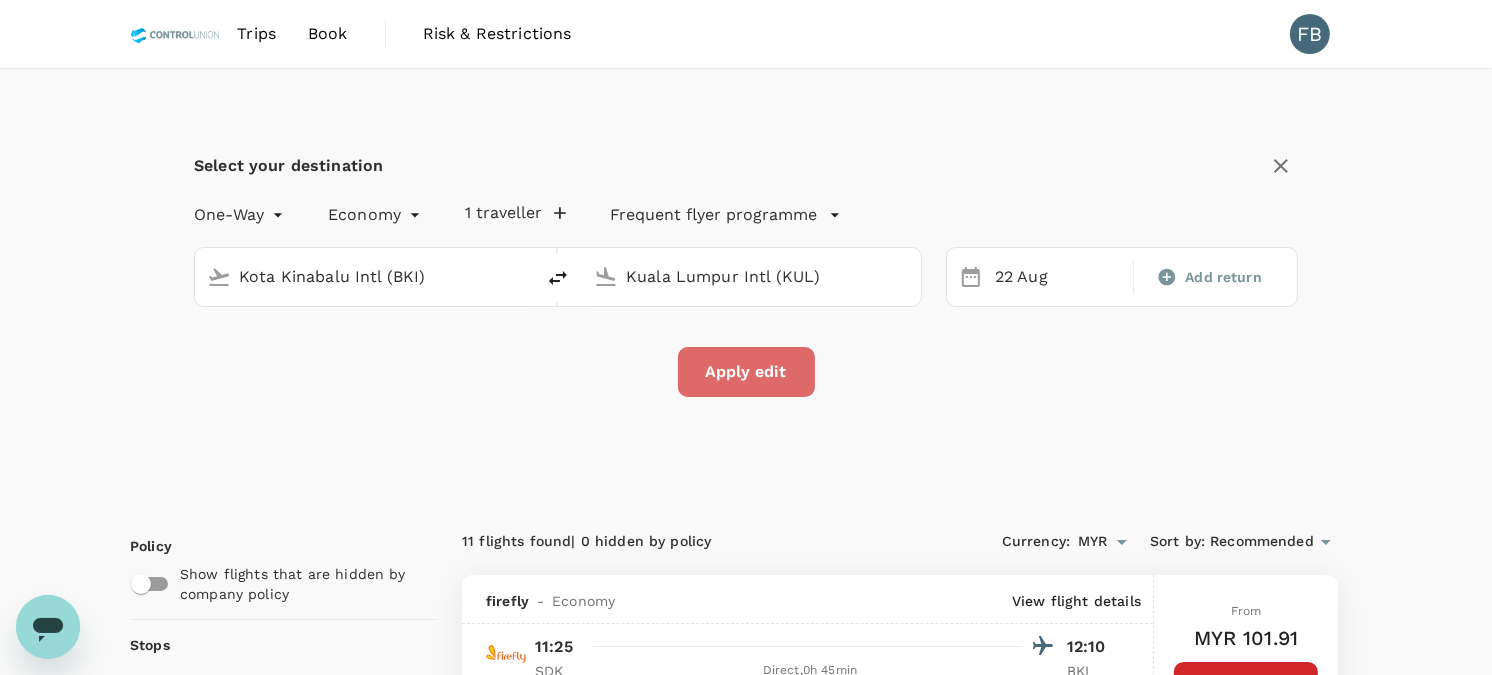 click on "Apply edit" at bounding box center [746, 372] 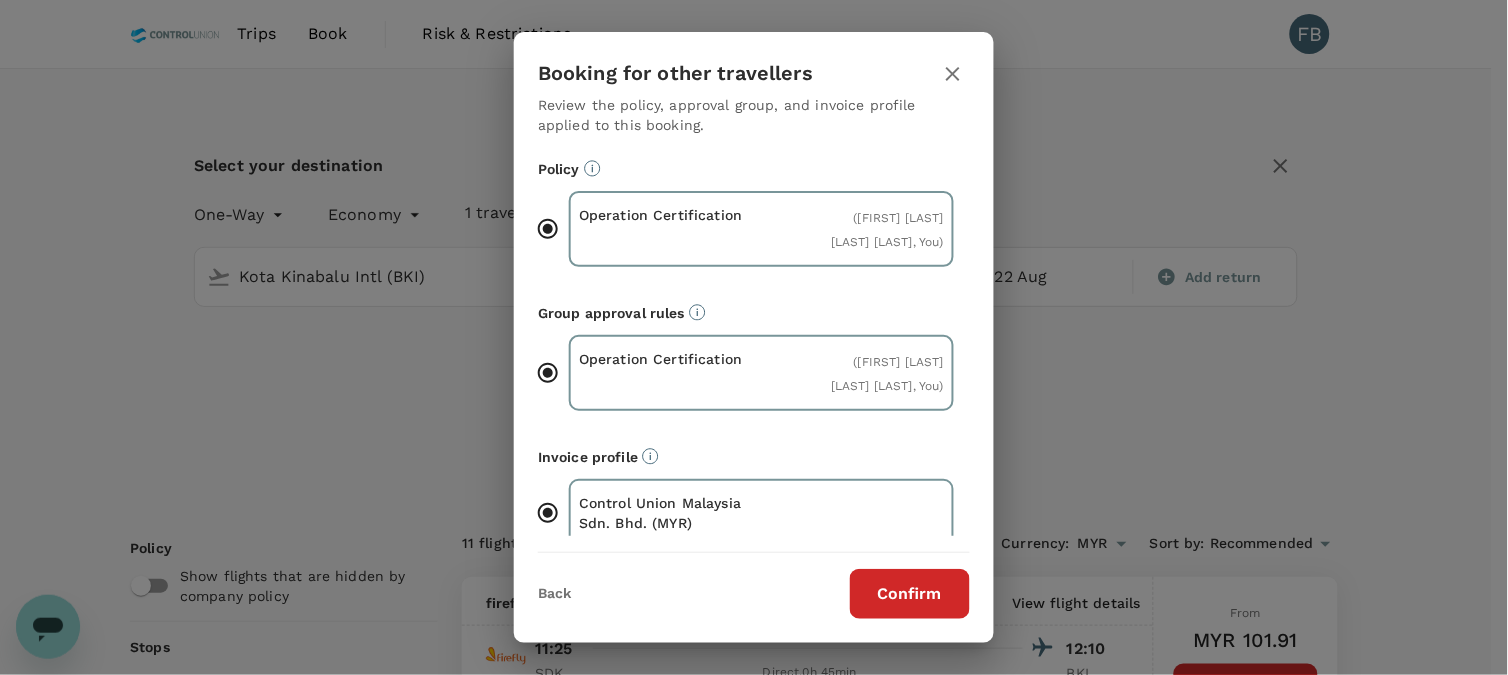 click on "Confirm" at bounding box center (910, 594) 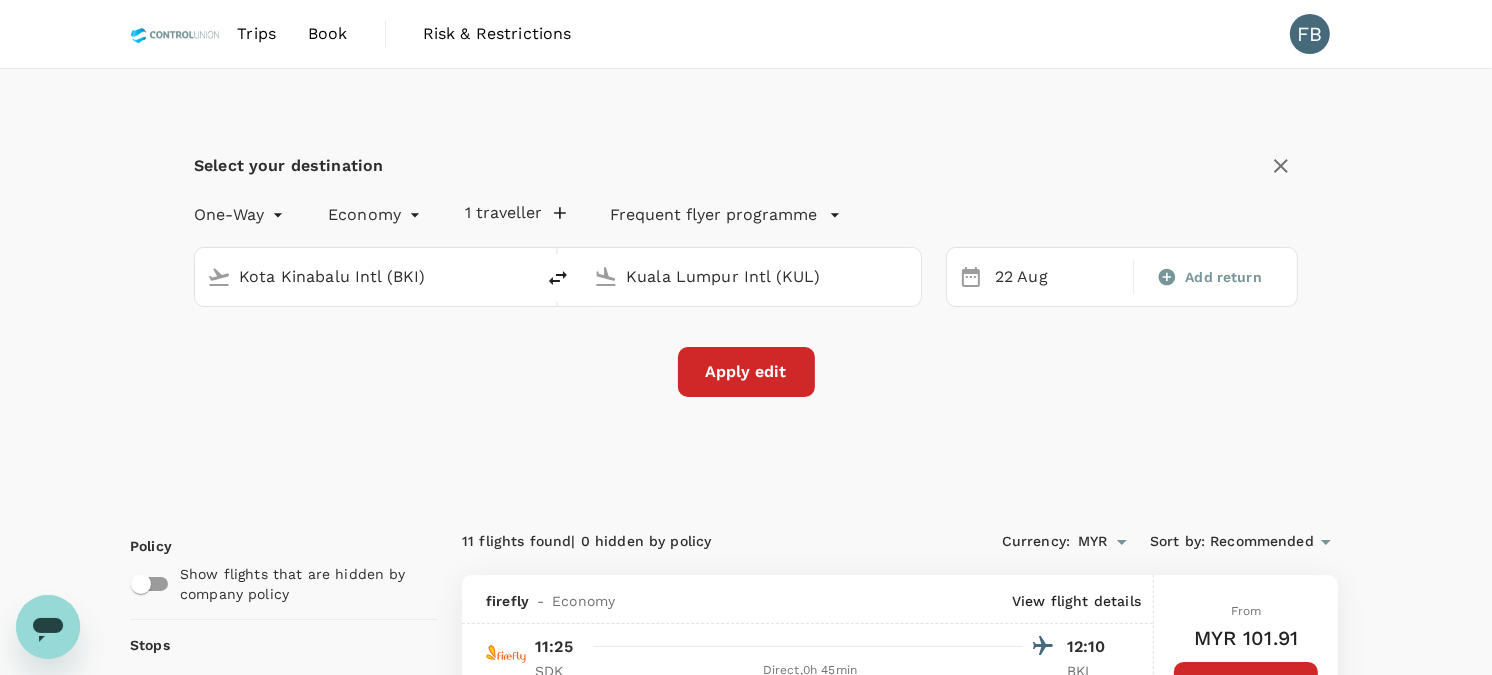 checkbox on "false" 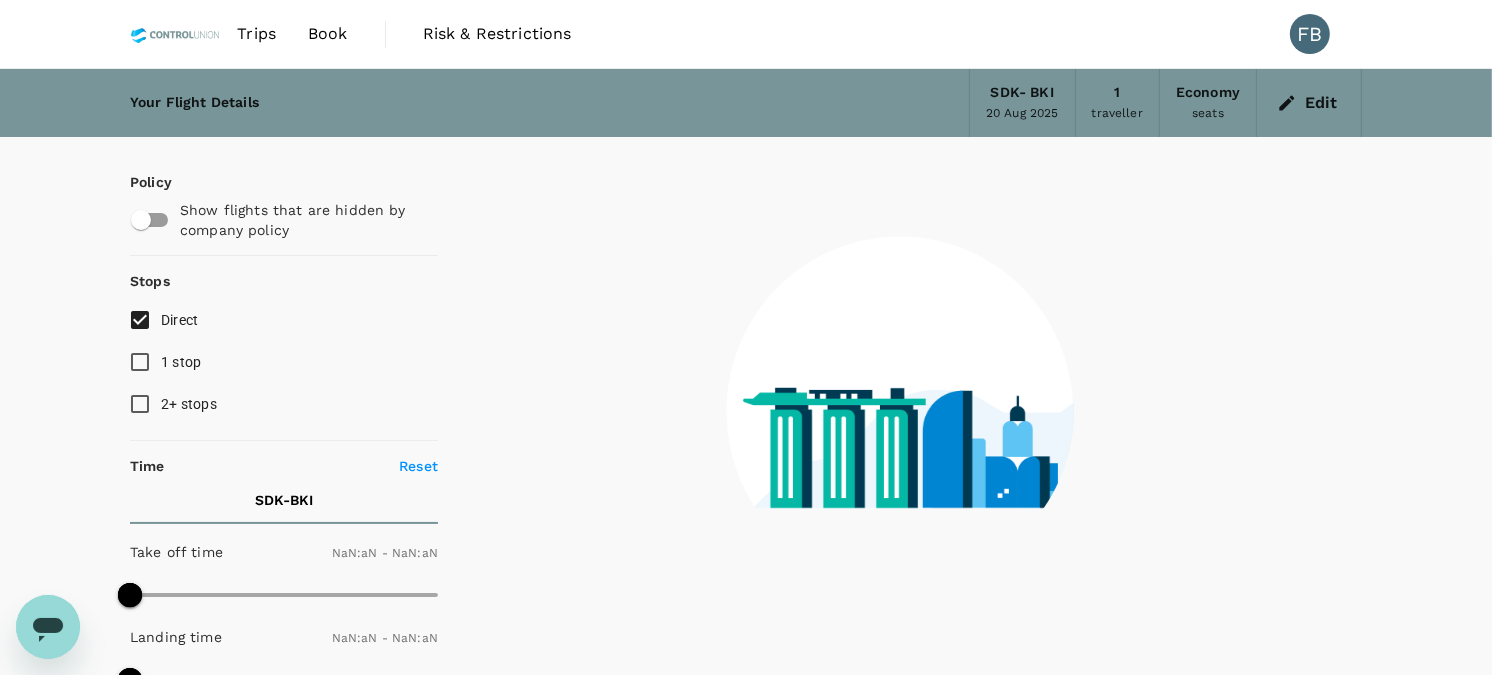 type on "1440" 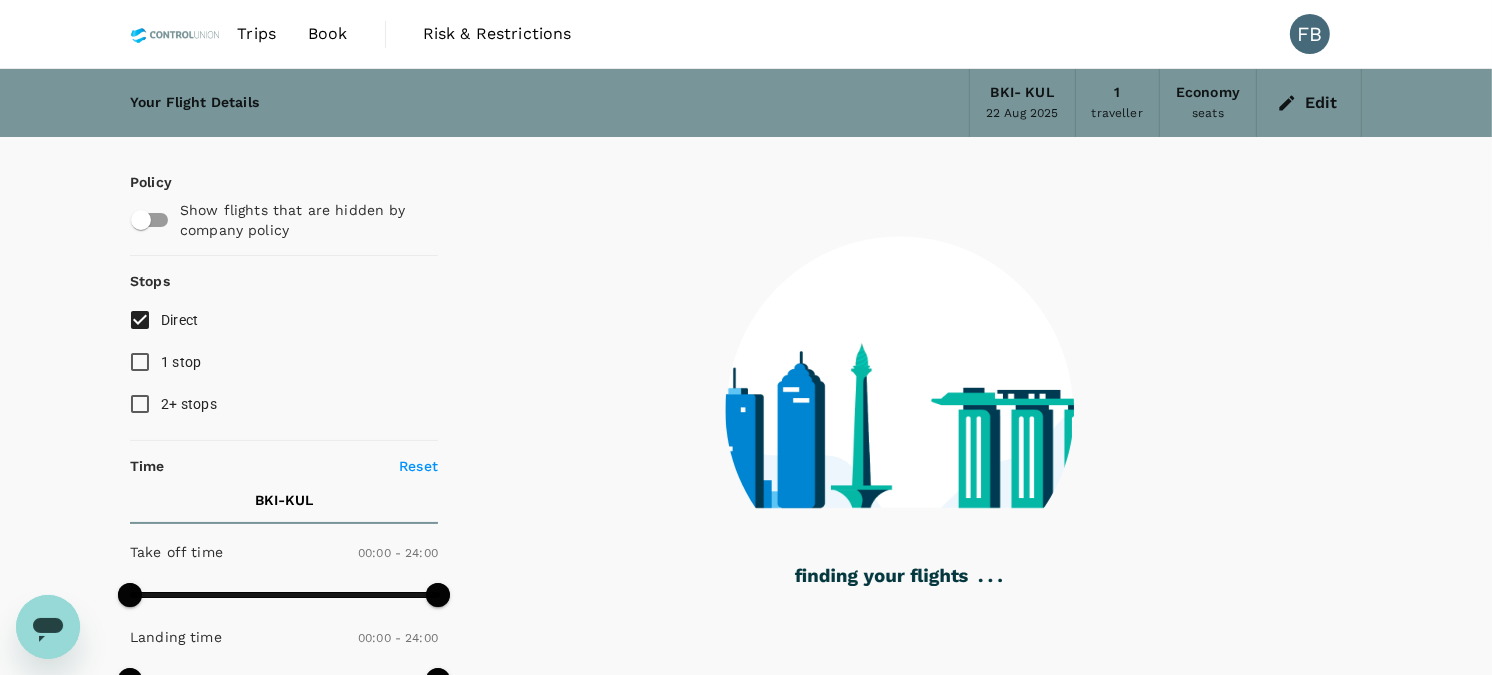 type on "1430" 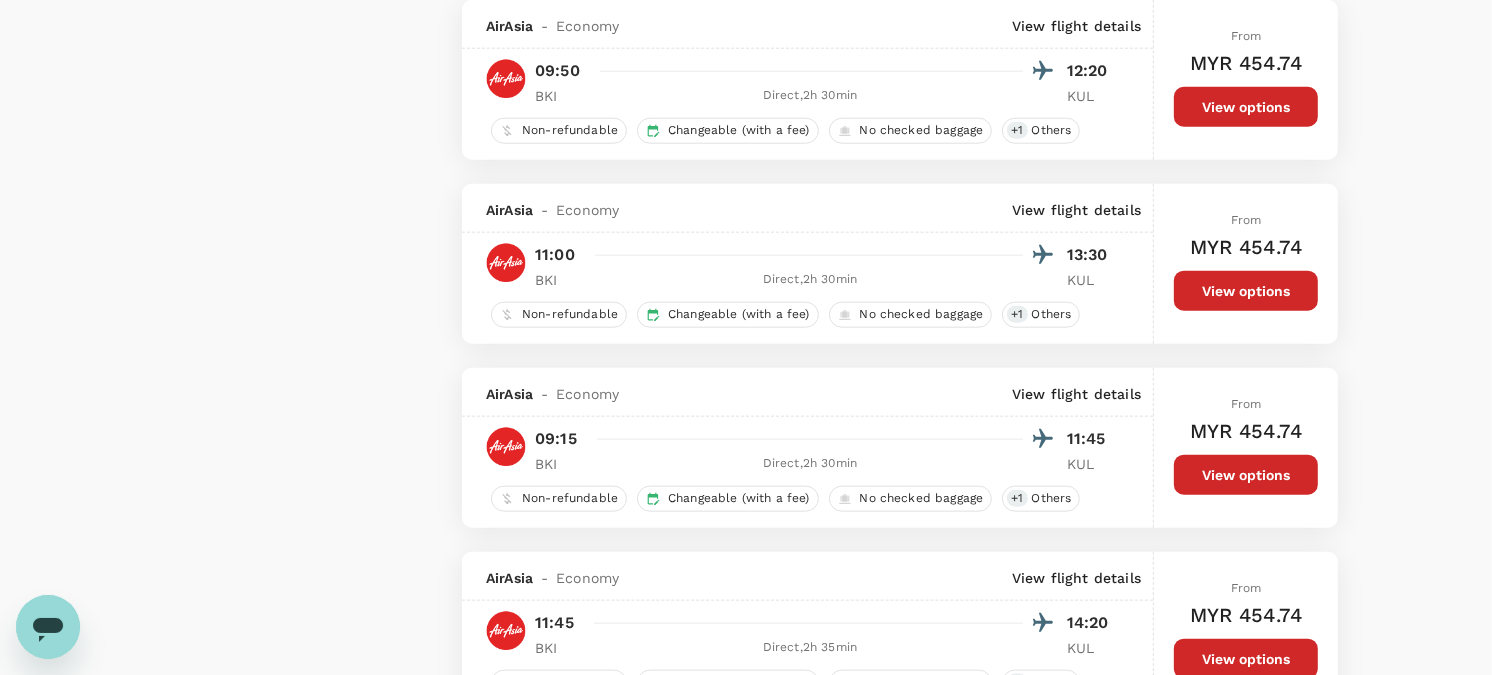 scroll, scrollTop: 1777, scrollLeft: 0, axis: vertical 